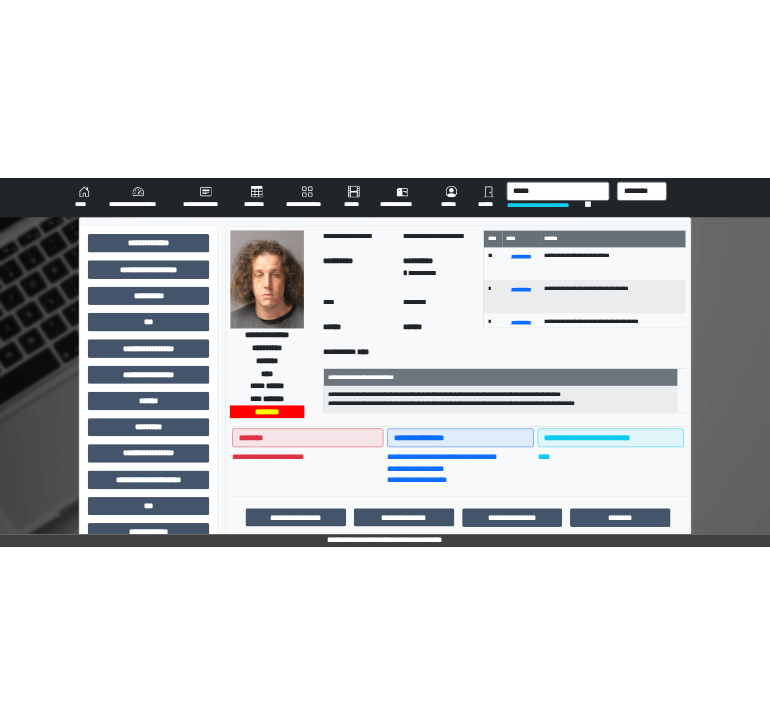 scroll, scrollTop: 0, scrollLeft: 0, axis: both 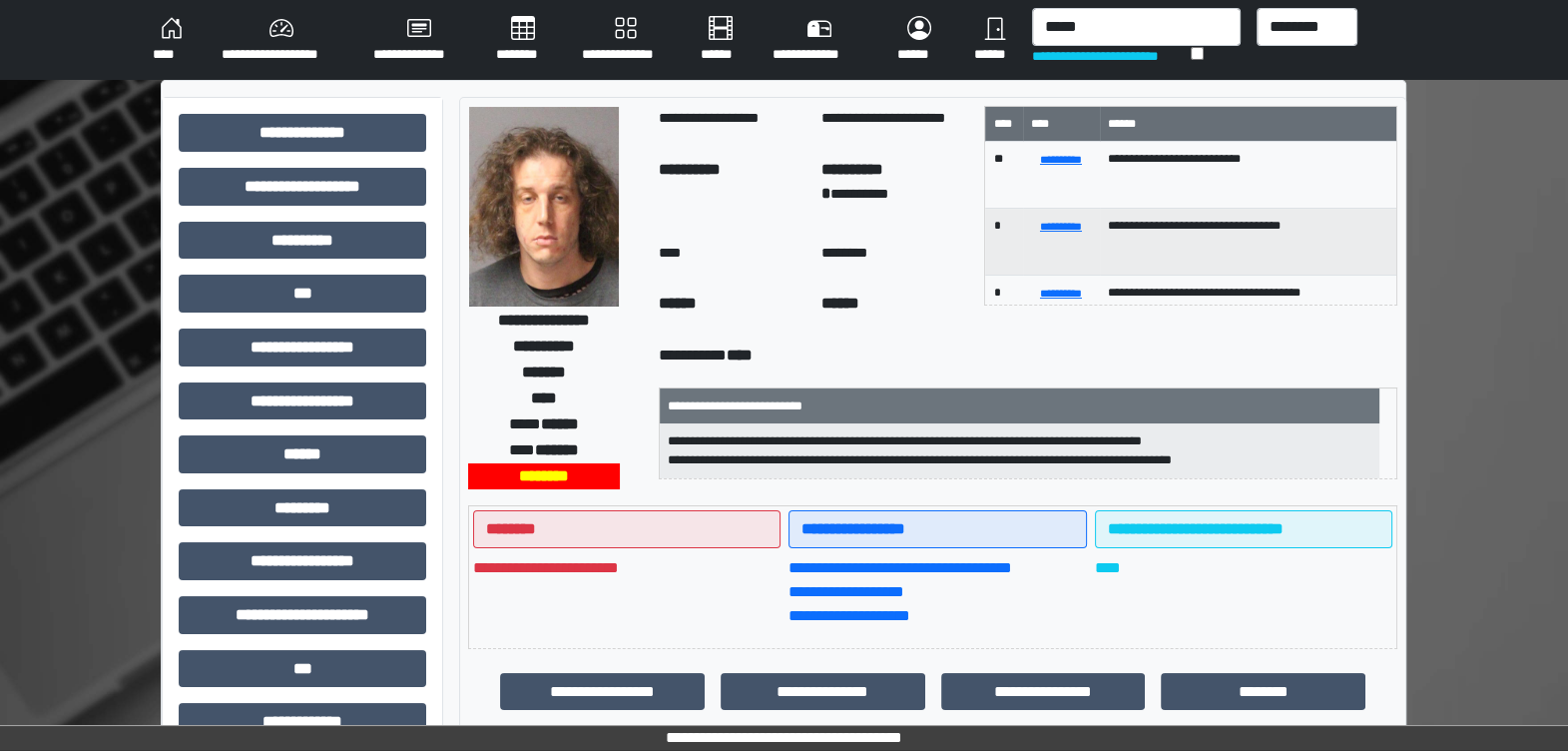 type on "*****" 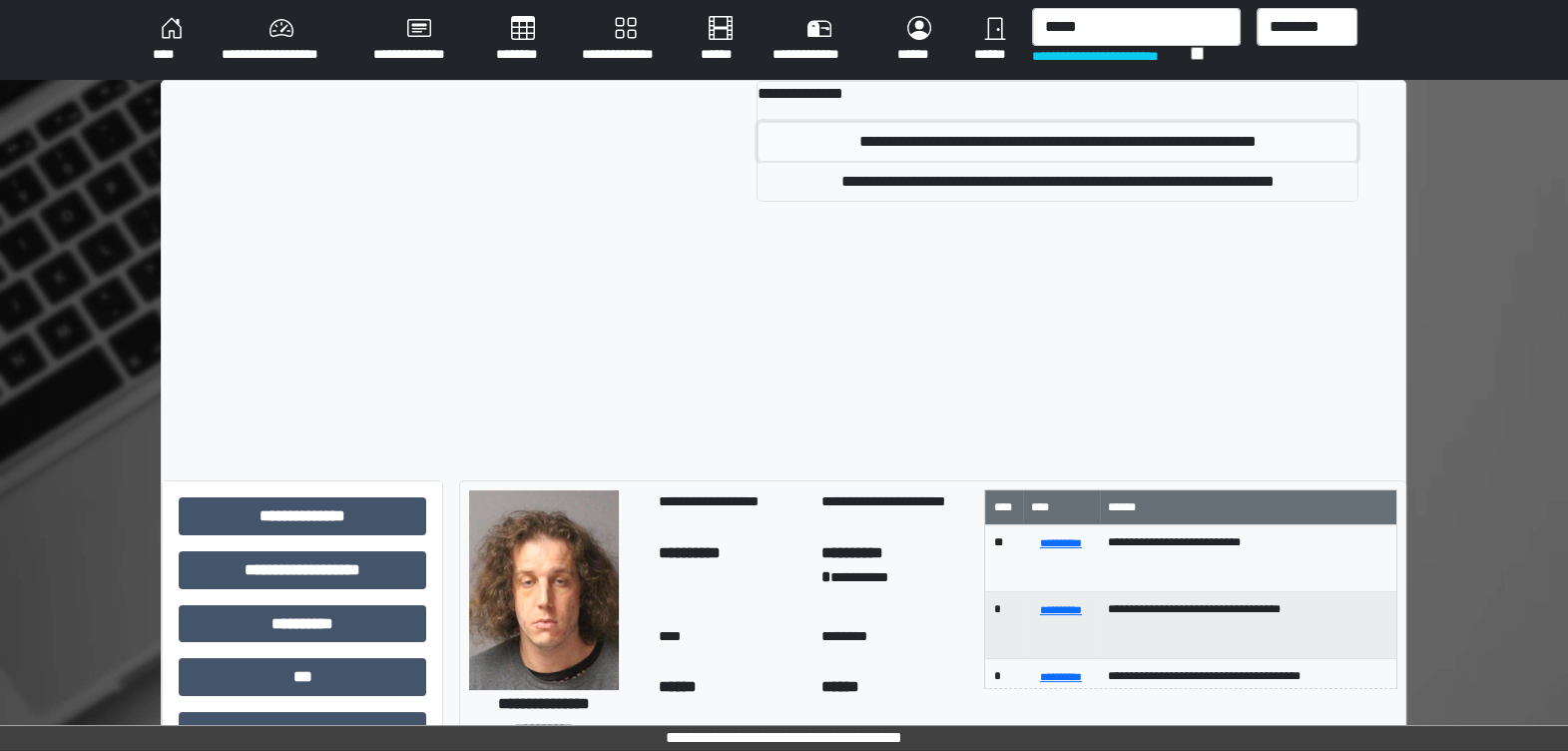 click on "**********" at bounding box center (1057, 142) 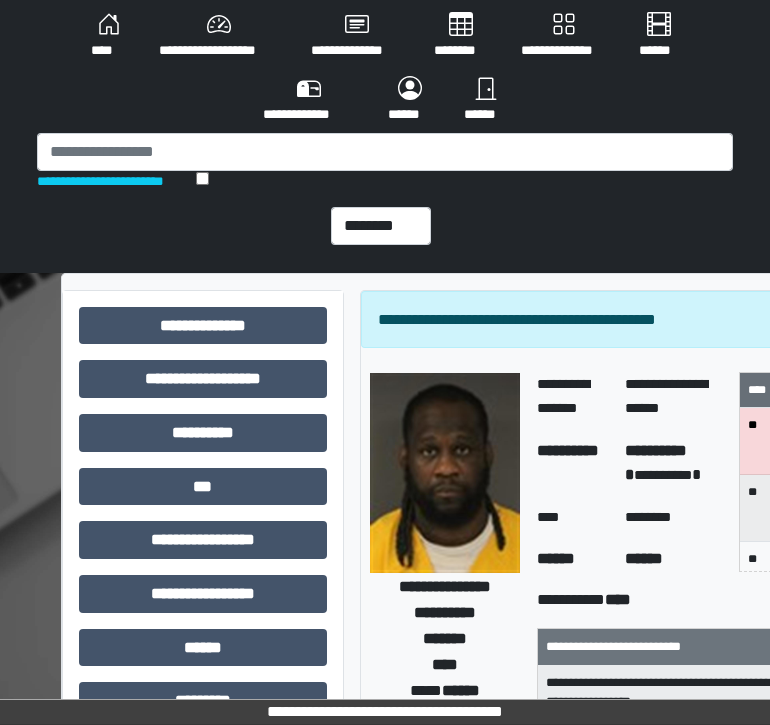 scroll, scrollTop: 0, scrollLeft: 0, axis: both 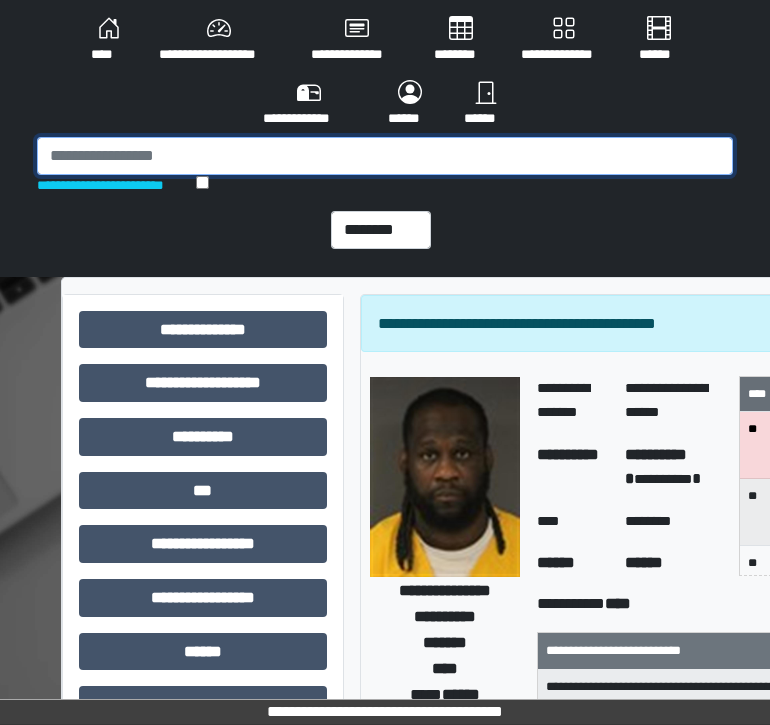 click at bounding box center [385, 156] 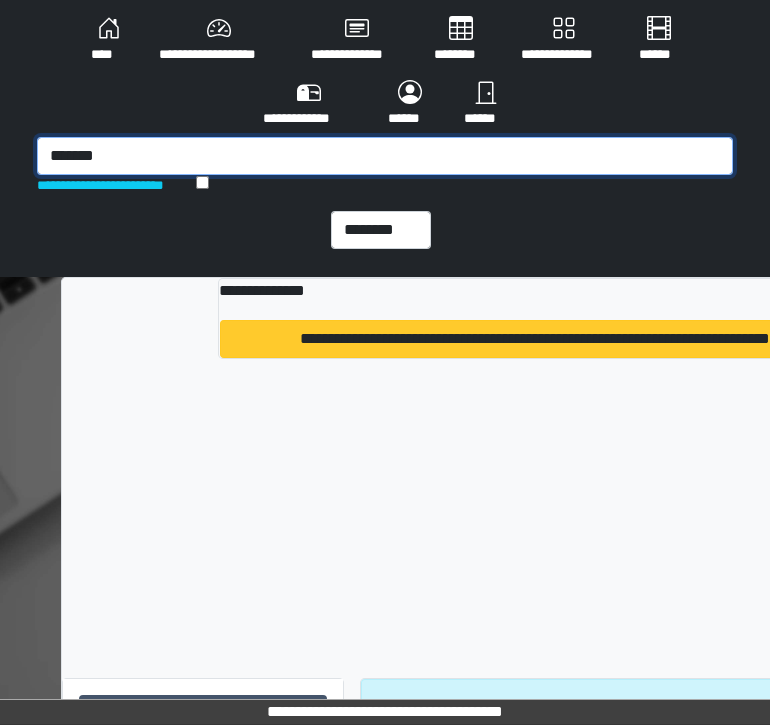 type on "*******" 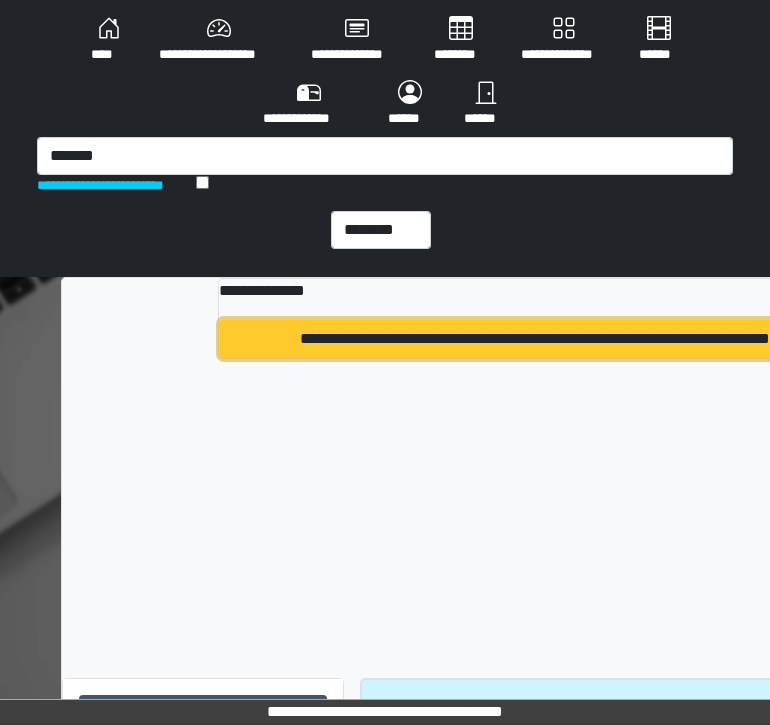 click on "**********" at bounding box center [535, 339] 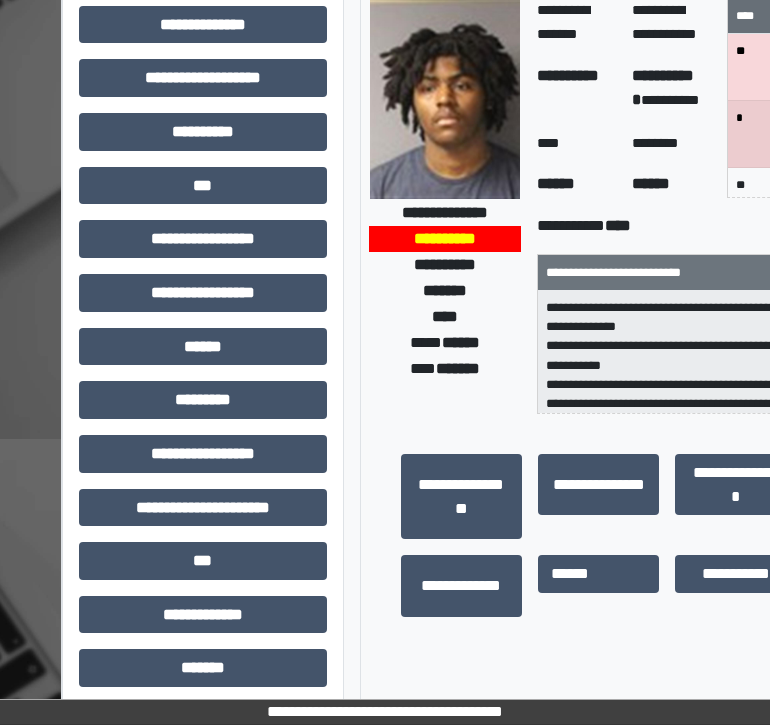 scroll, scrollTop: 0, scrollLeft: 0, axis: both 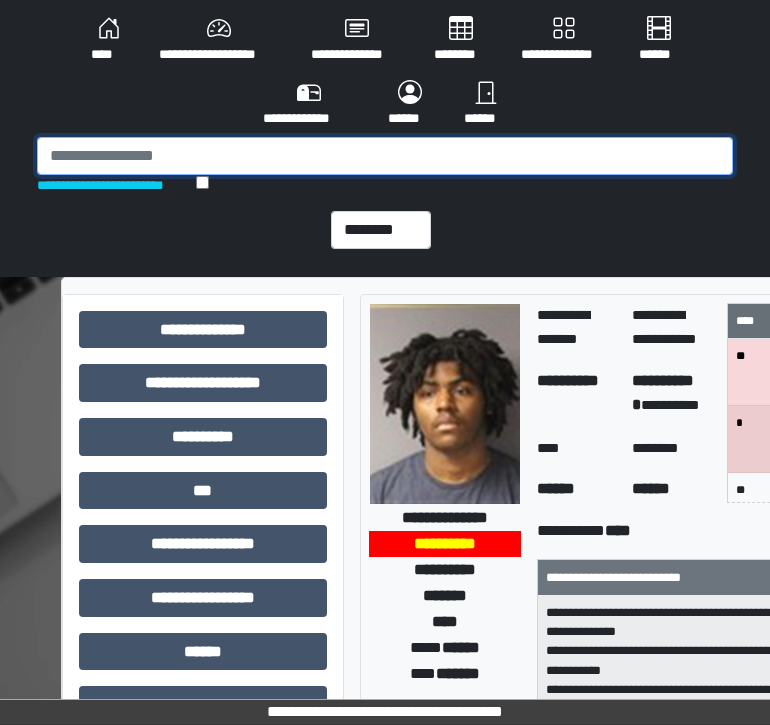 click at bounding box center (385, 156) 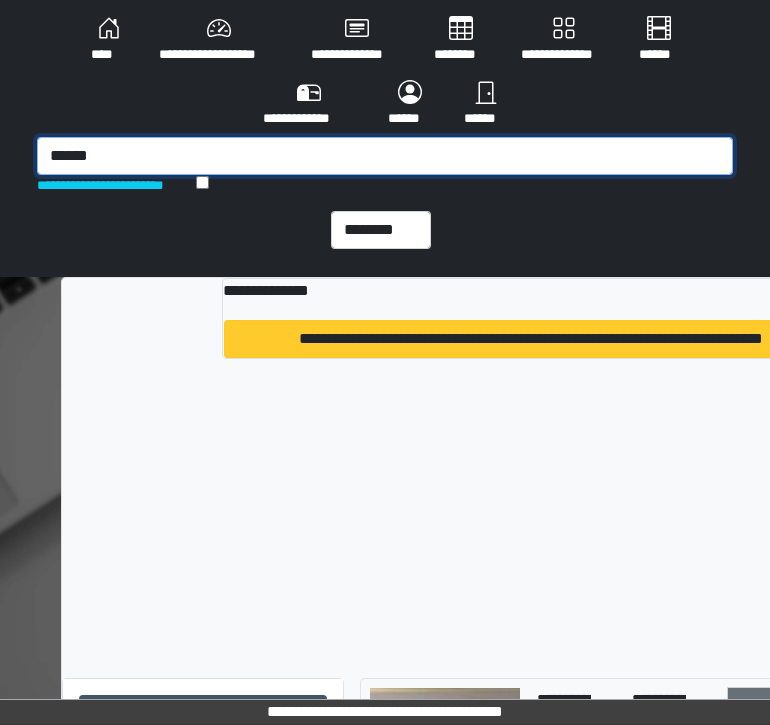 type on "******" 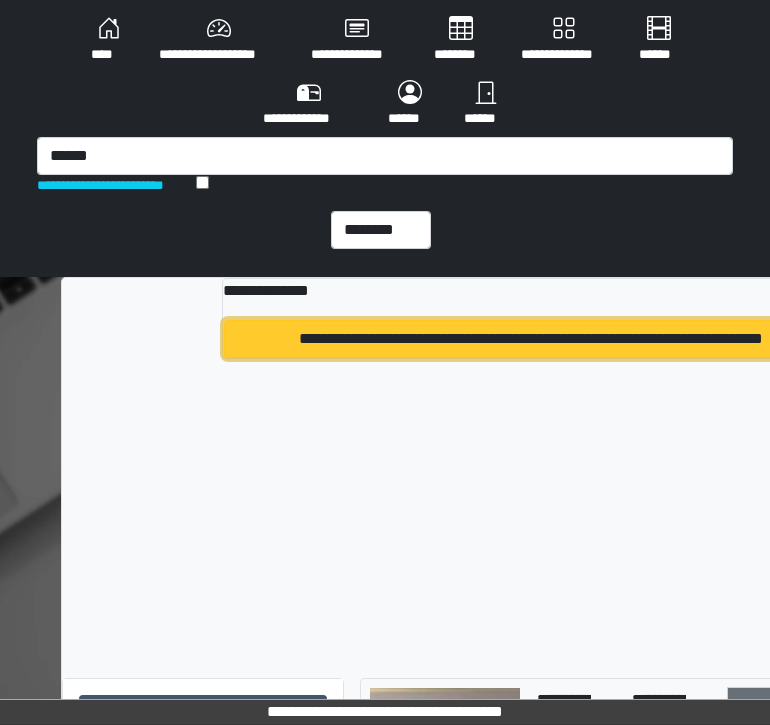 click on "**********" at bounding box center (531, 339) 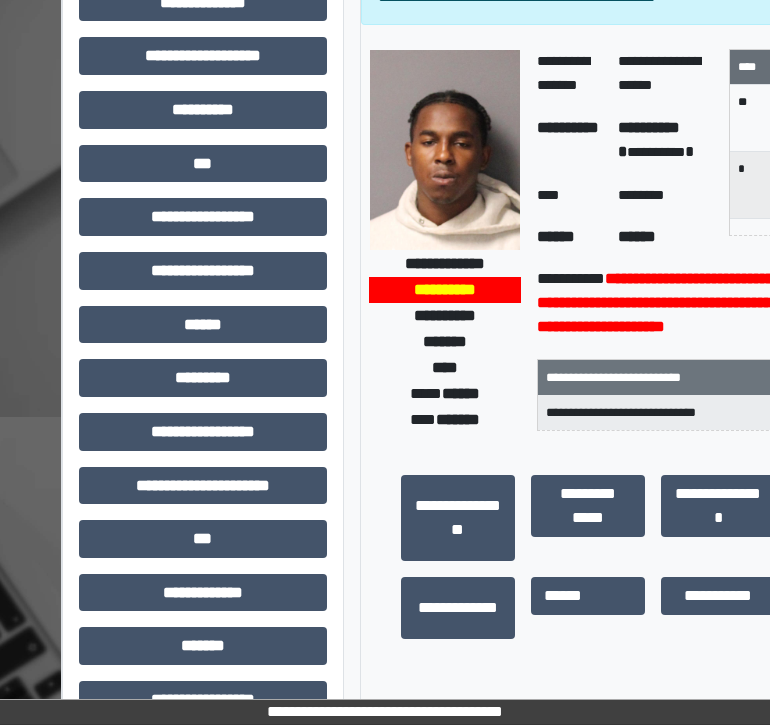scroll, scrollTop: 0, scrollLeft: 0, axis: both 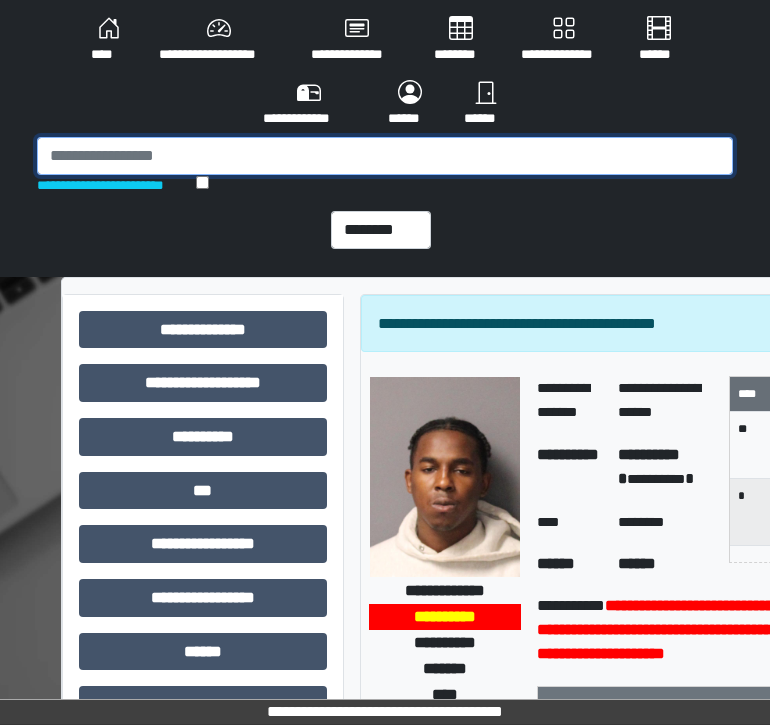 click at bounding box center (385, 156) 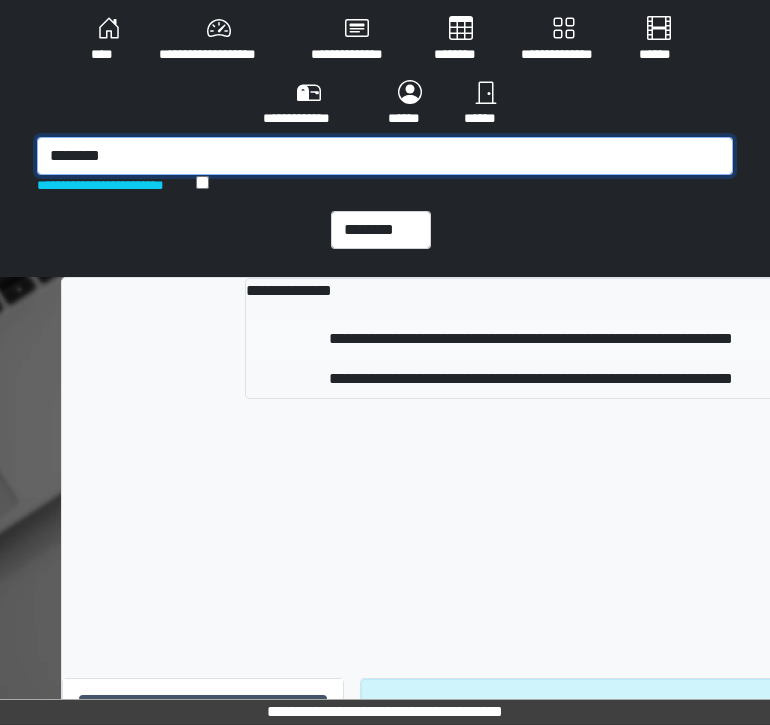 type on "********" 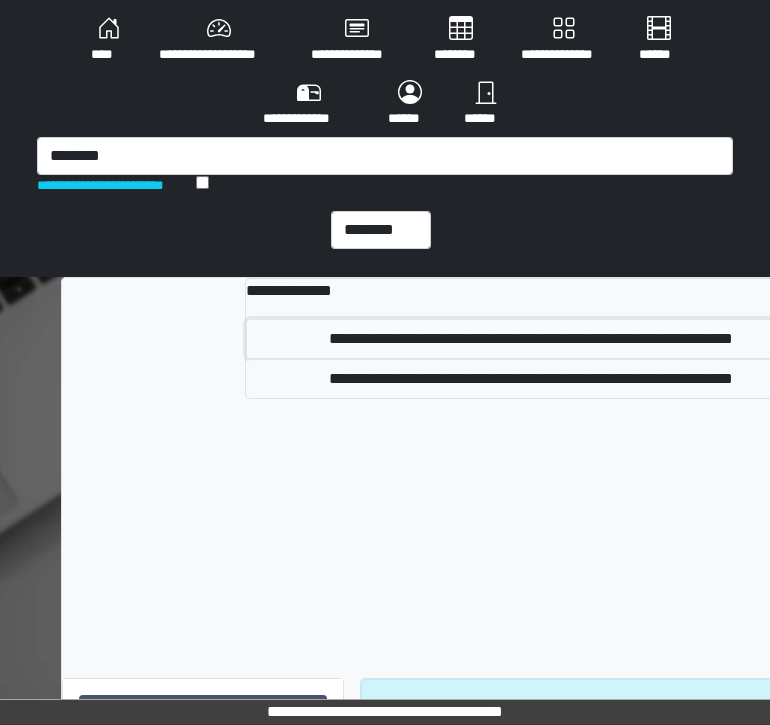 click on "**********" at bounding box center [530, 339] 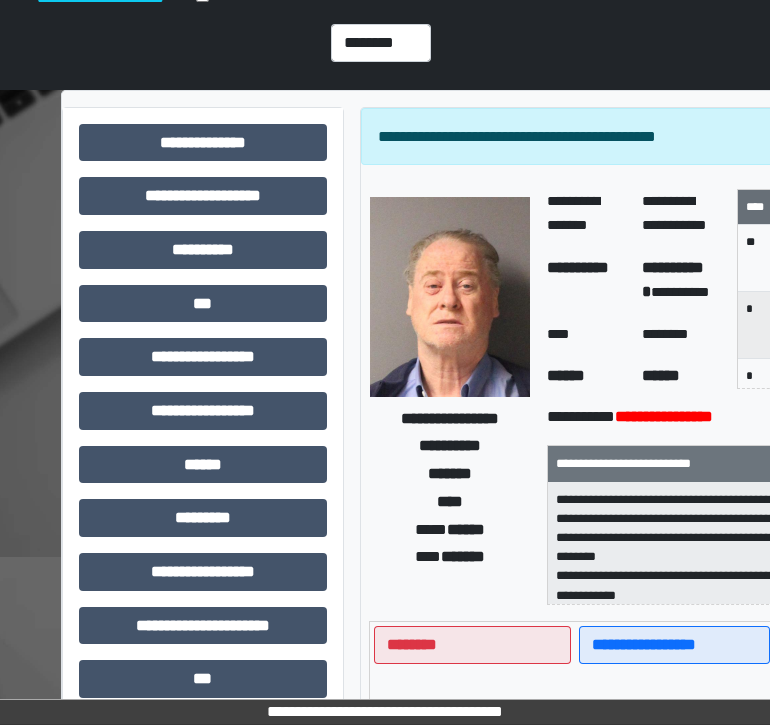 scroll, scrollTop: 0, scrollLeft: 0, axis: both 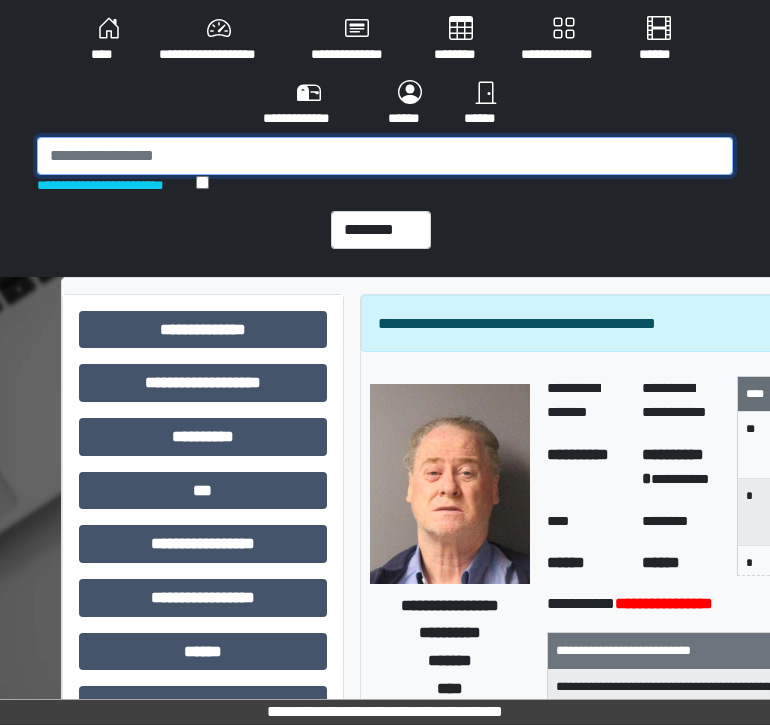 click at bounding box center [385, 156] 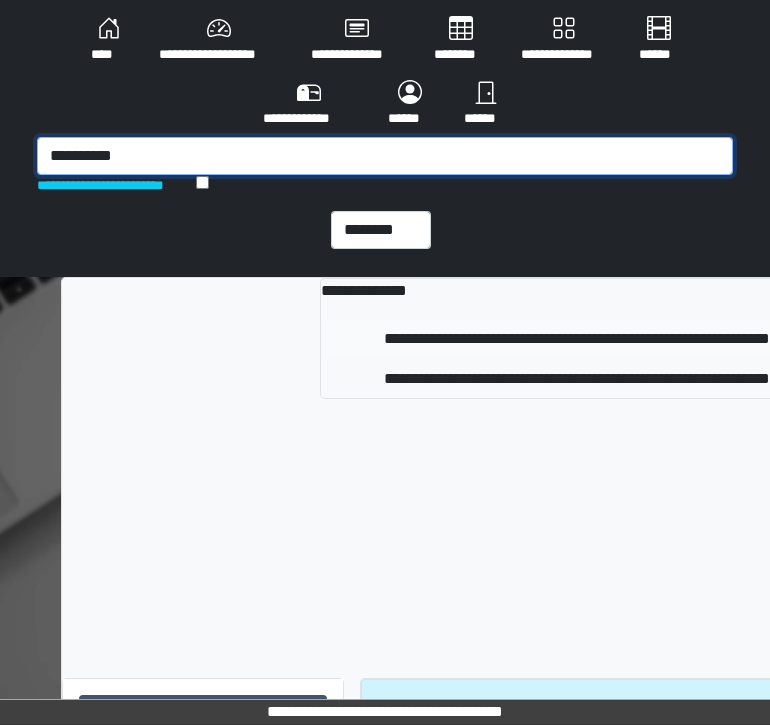 type on "**********" 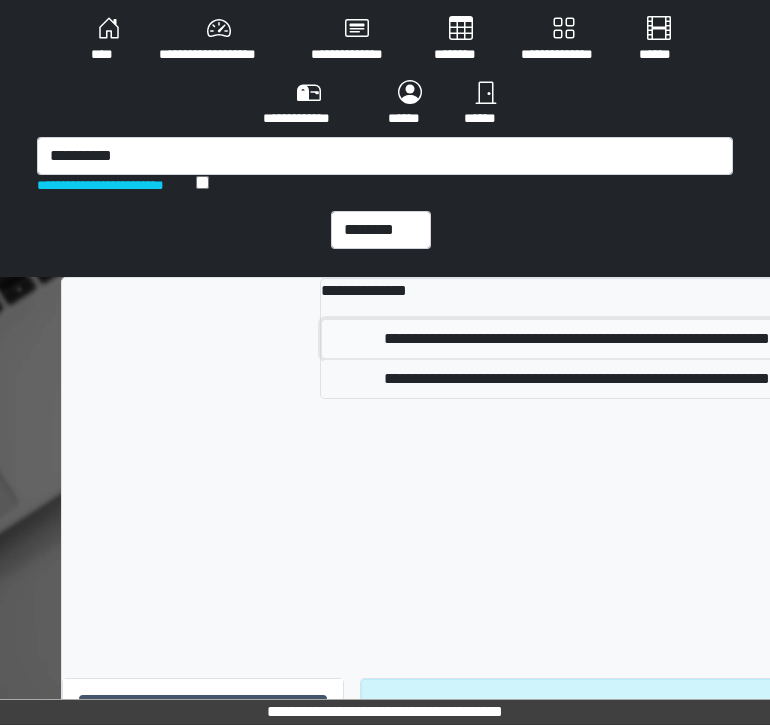 click on "**********" at bounding box center (577, 339) 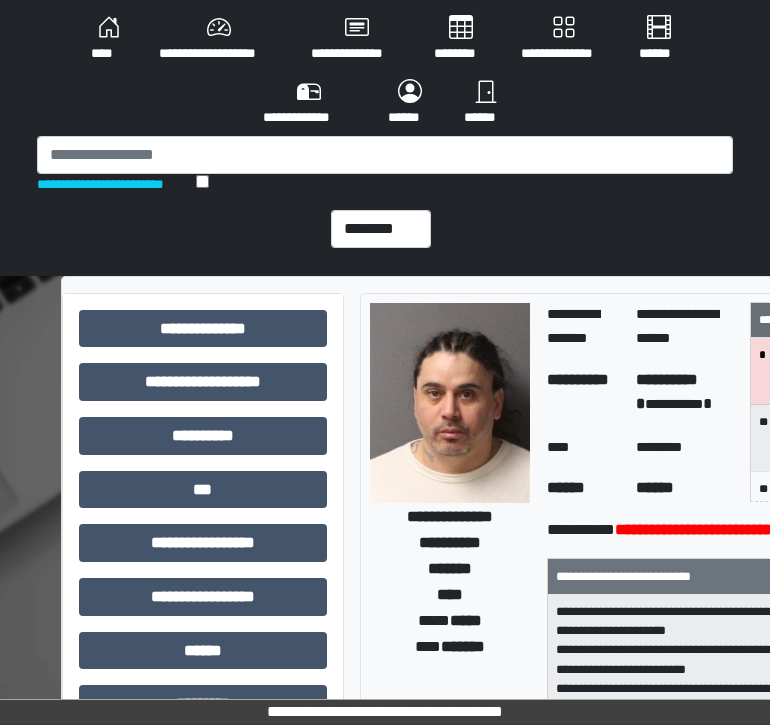 scroll, scrollTop: 0, scrollLeft: 0, axis: both 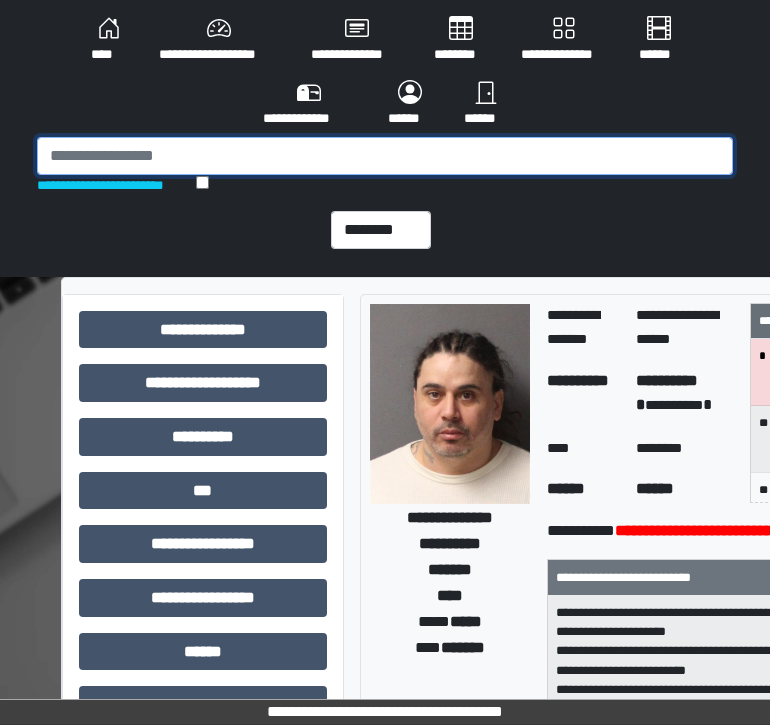 click at bounding box center (385, 156) 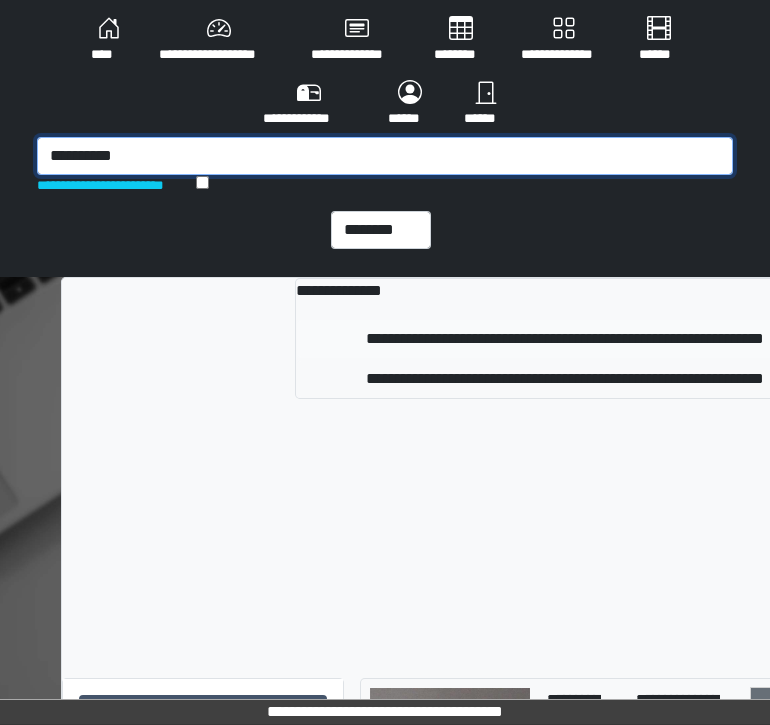 type on "**********" 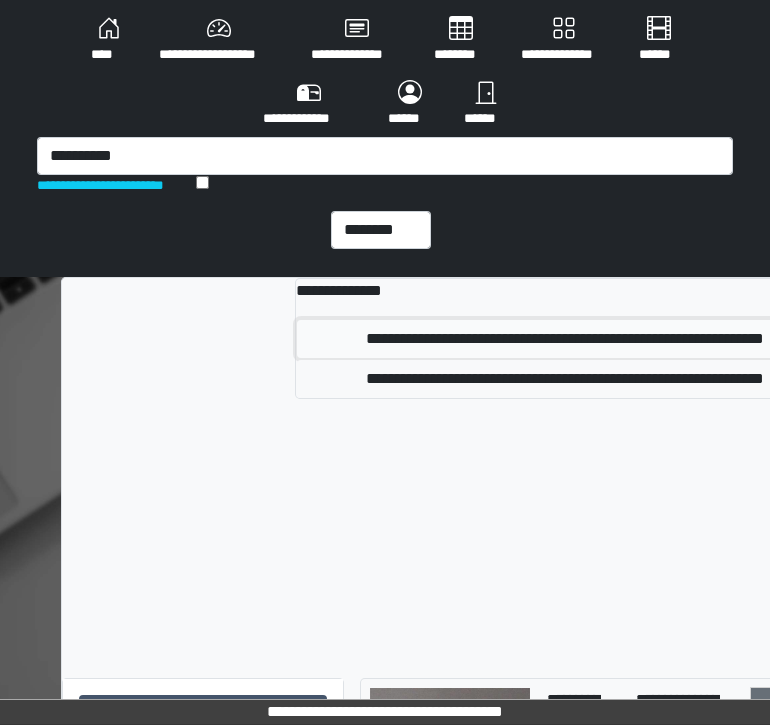 click on "**********" at bounding box center (564, 339) 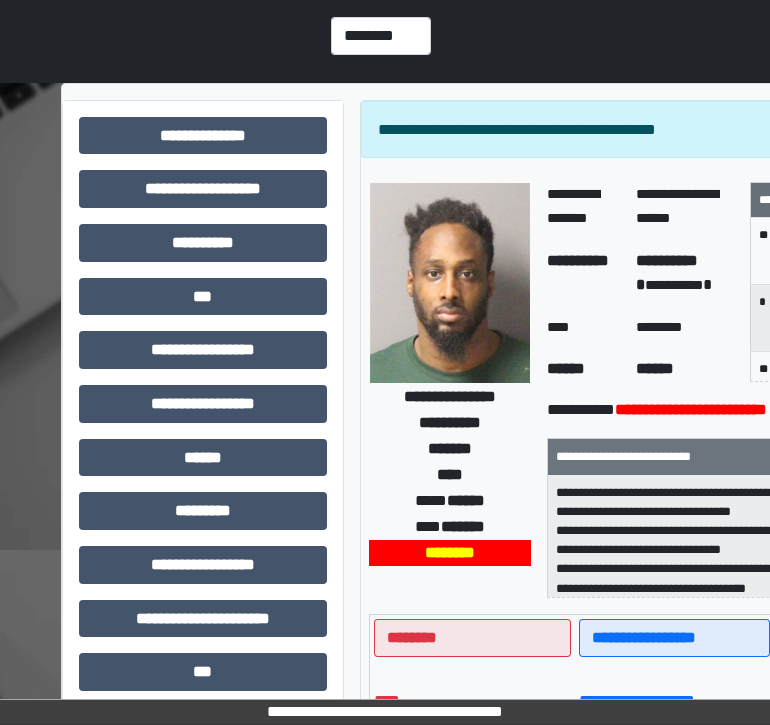 scroll, scrollTop: 0, scrollLeft: 0, axis: both 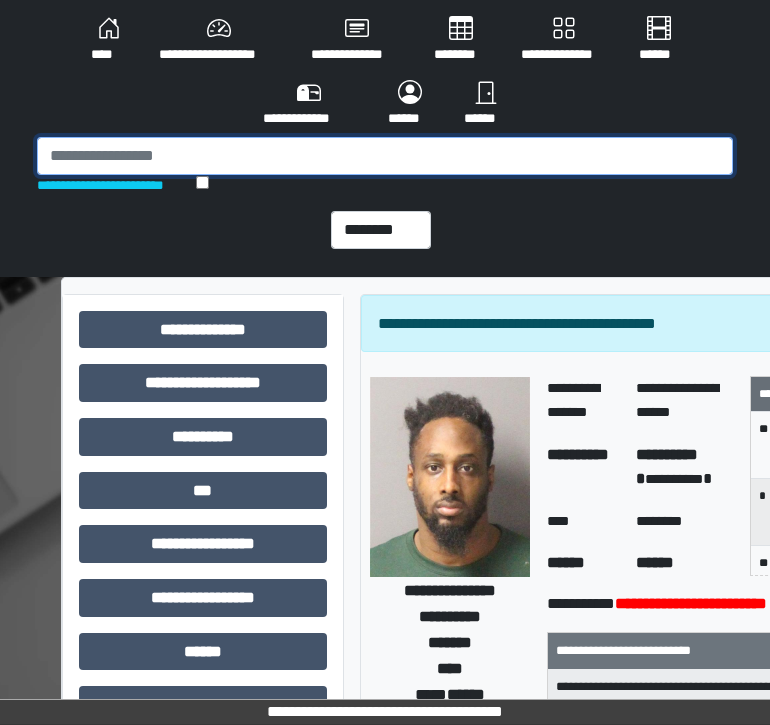 click at bounding box center [385, 156] 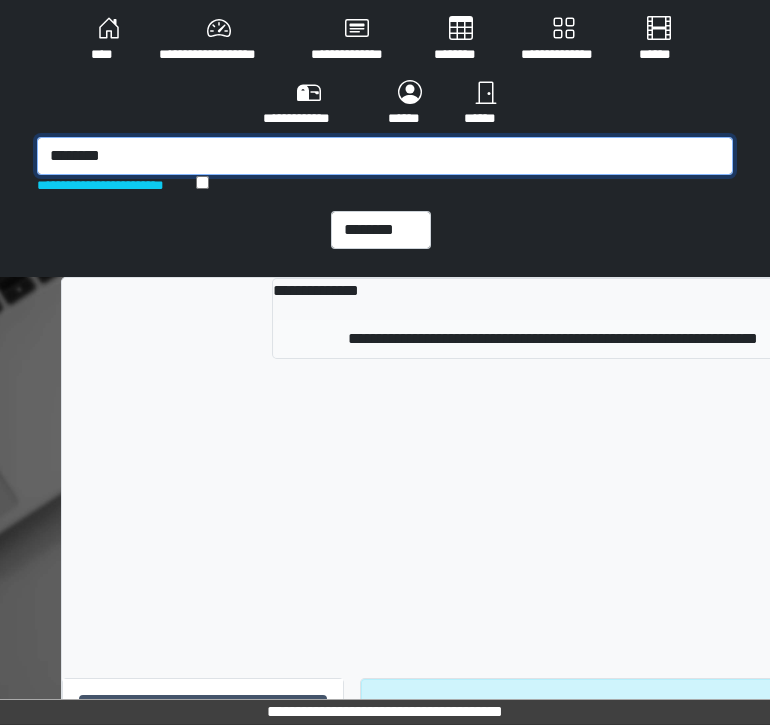 type on "********" 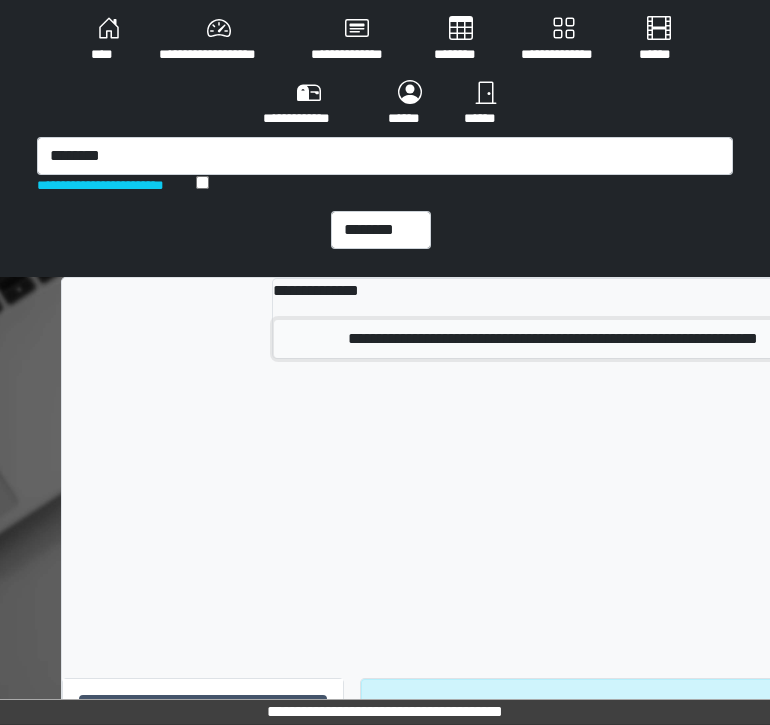 click on "**********" at bounding box center (553, 339) 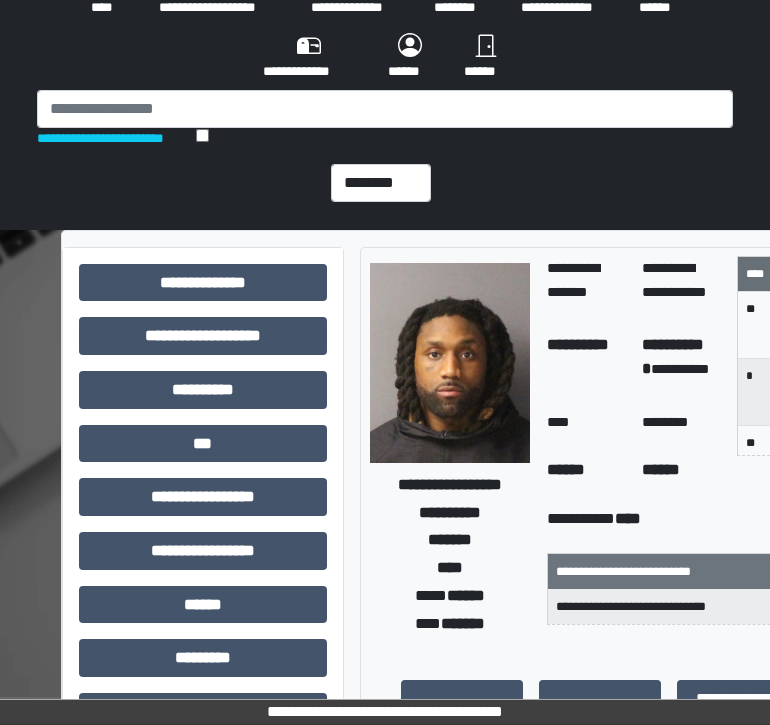 scroll, scrollTop: 0, scrollLeft: 0, axis: both 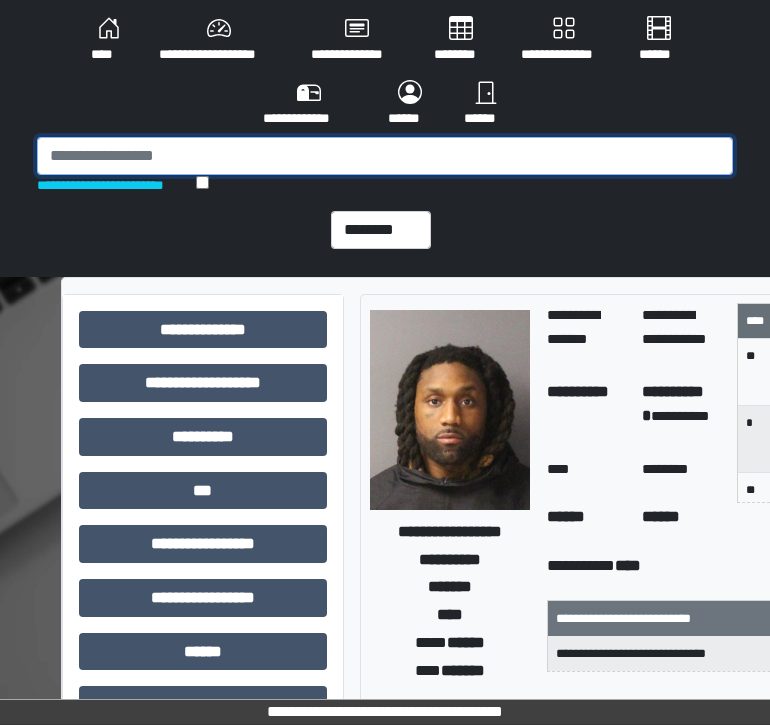 click at bounding box center [385, 156] 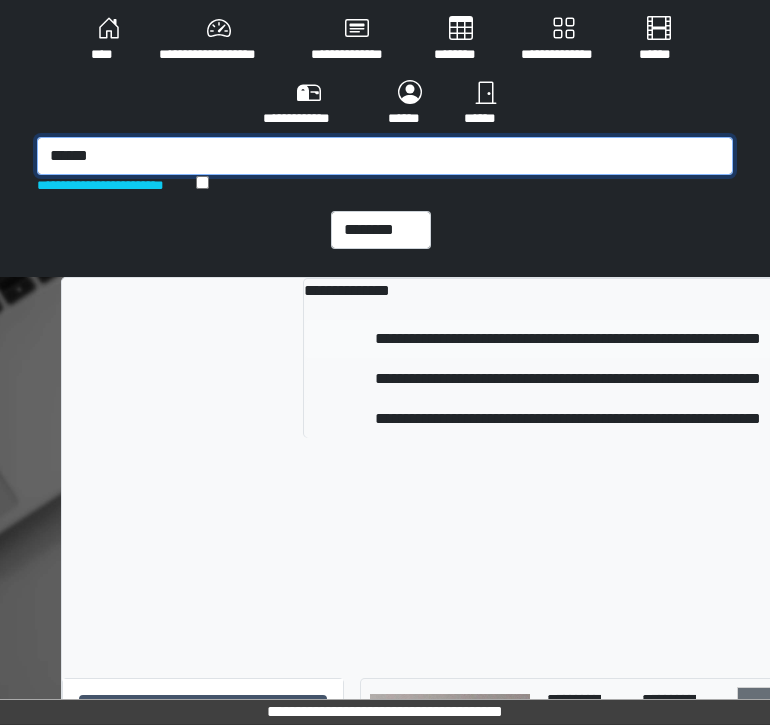 type on "******" 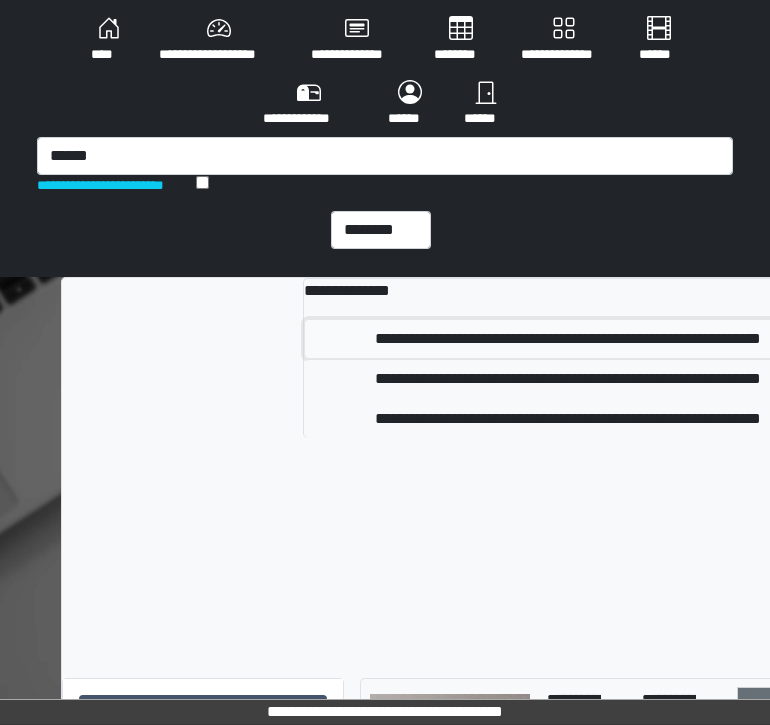 click on "**********" at bounding box center [568, 339] 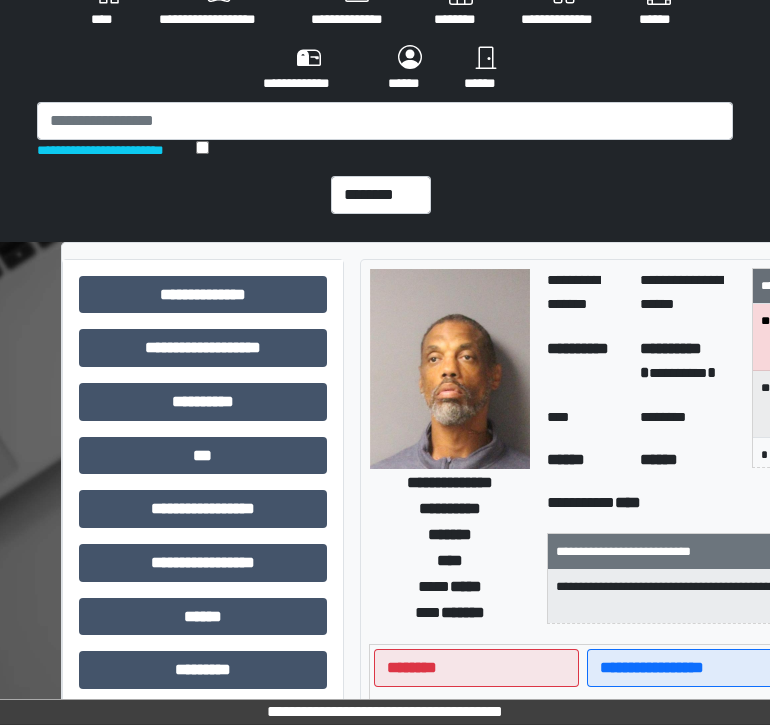 scroll, scrollTop: 0, scrollLeft: 0, axis: both 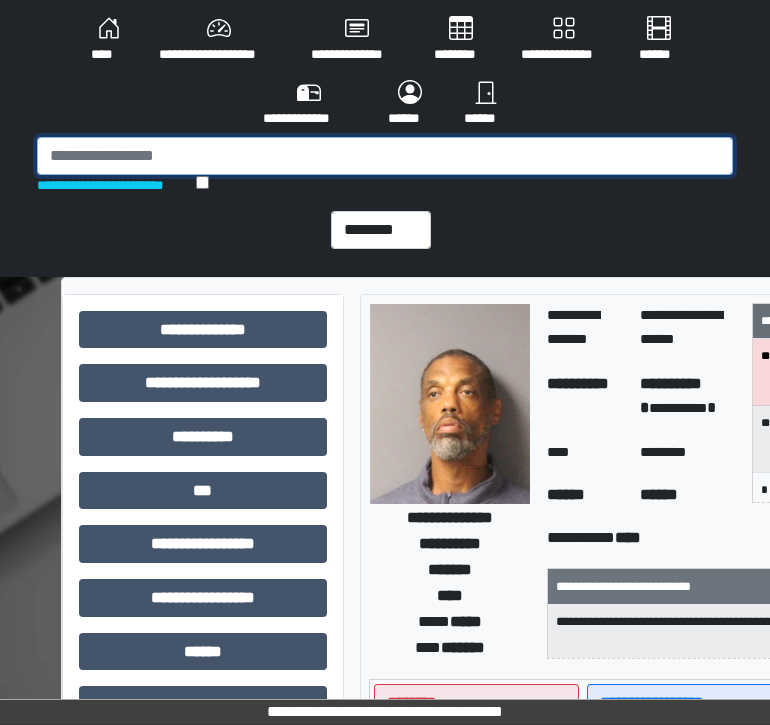 click at bounding box center [385, 156] 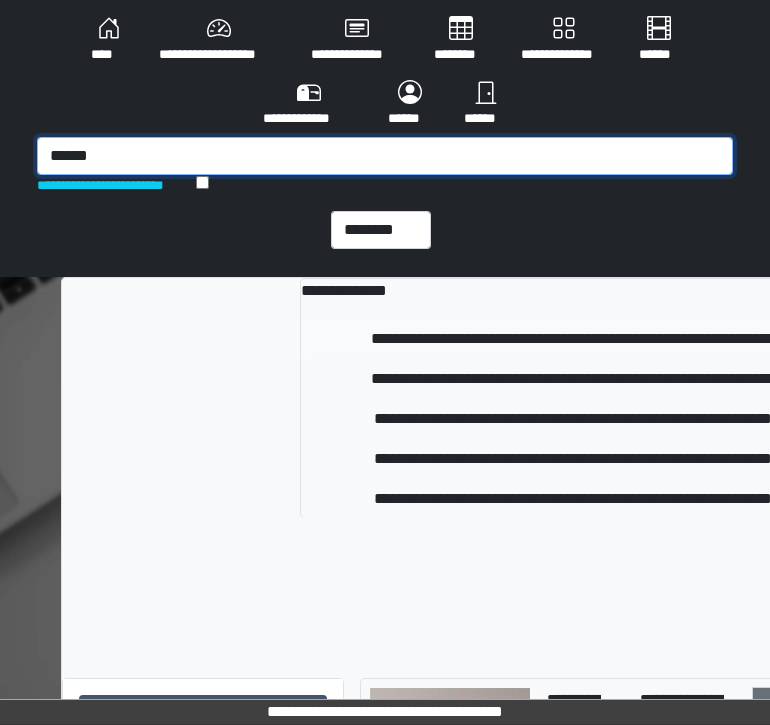 type on "******" 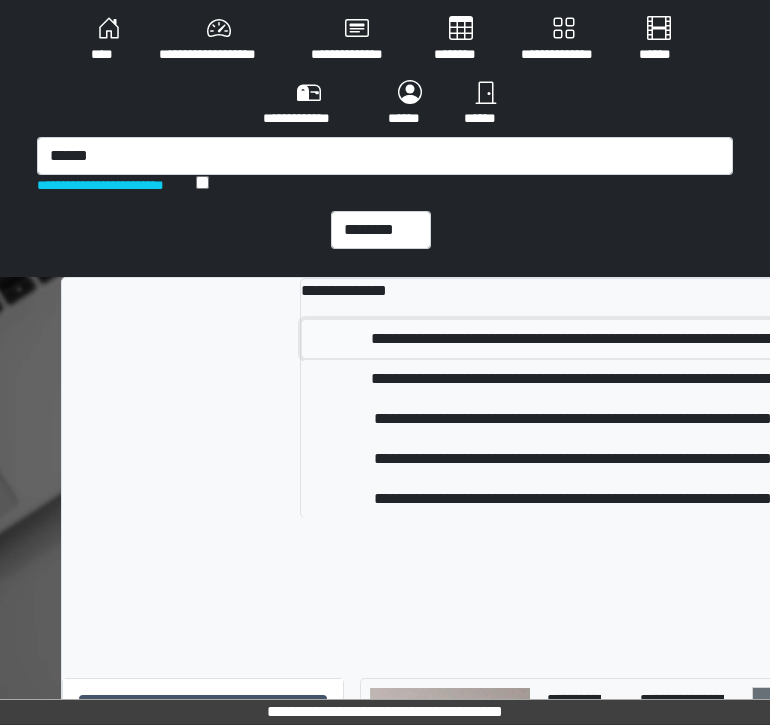 click on "**********" at bounding box center (573, 339) 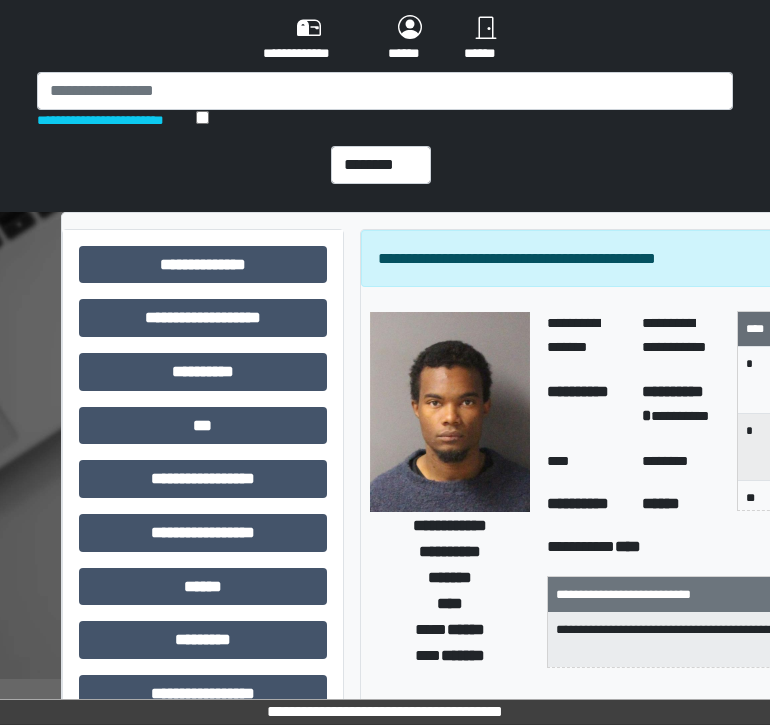scroll, scrollTop: 0, scrollLeft: 0, axis: both 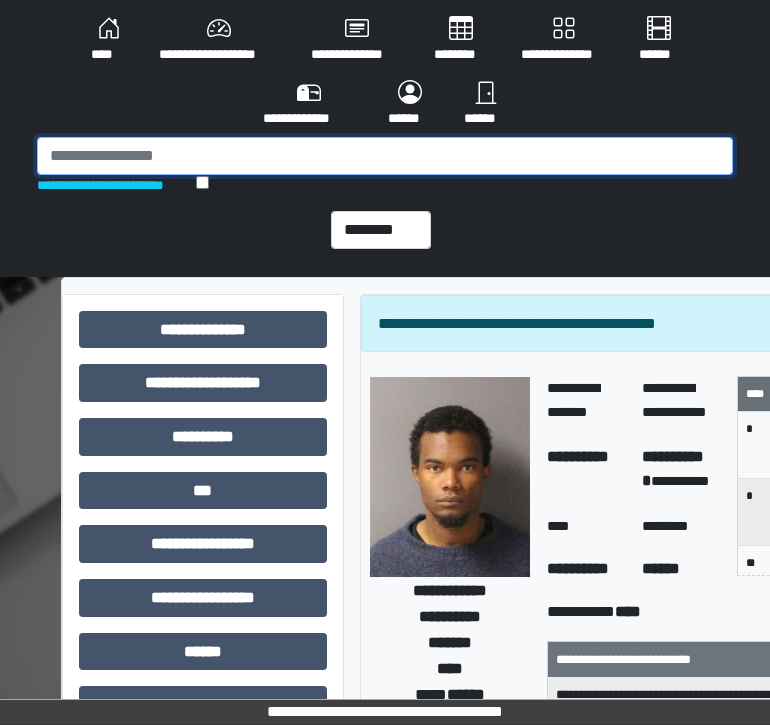 click at bounding box center [385, 156] 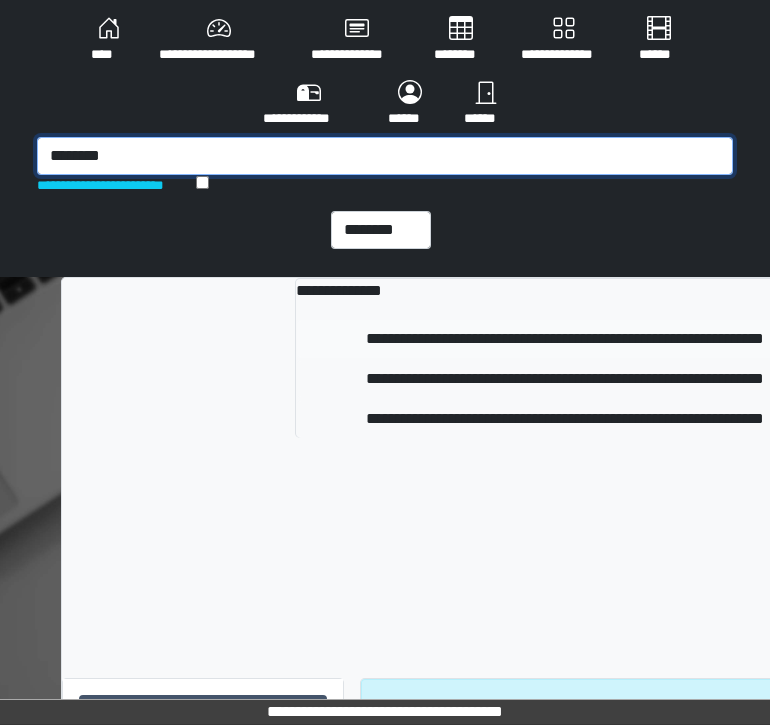 type on "********" 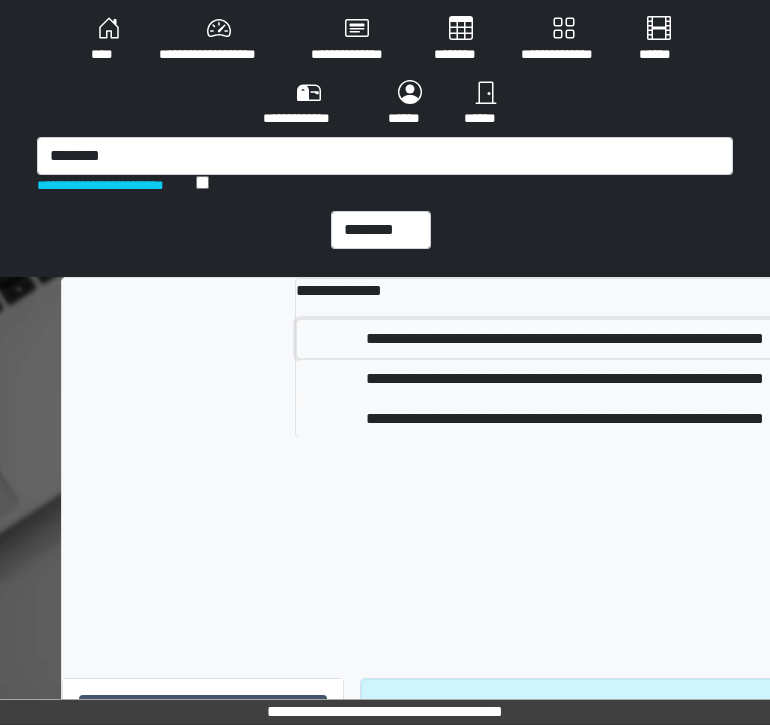 click on "**********" at bounding box center [564, 339] 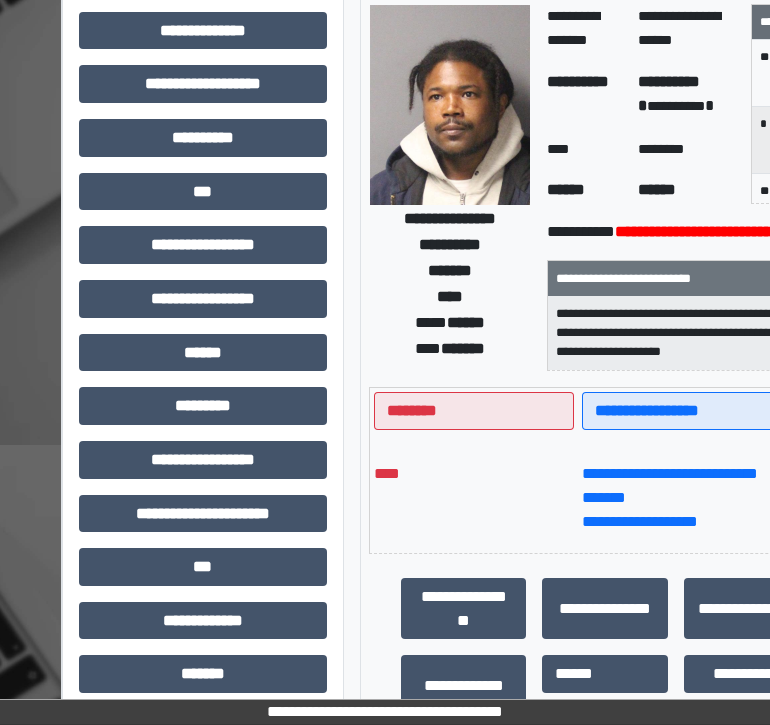 scroll, scrollTop: 0, scrollLeft: 0, axis: both 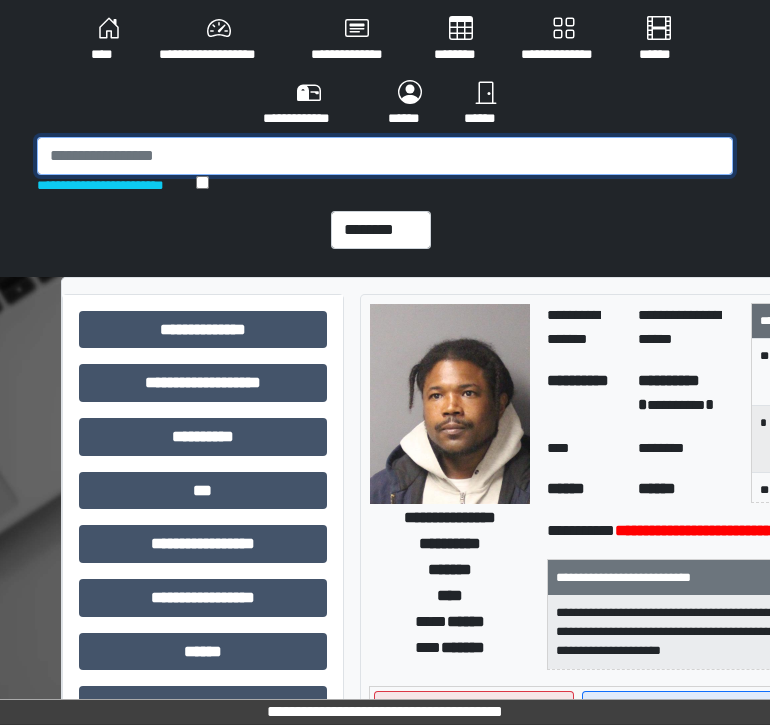 click at bounding box center (385, 156) 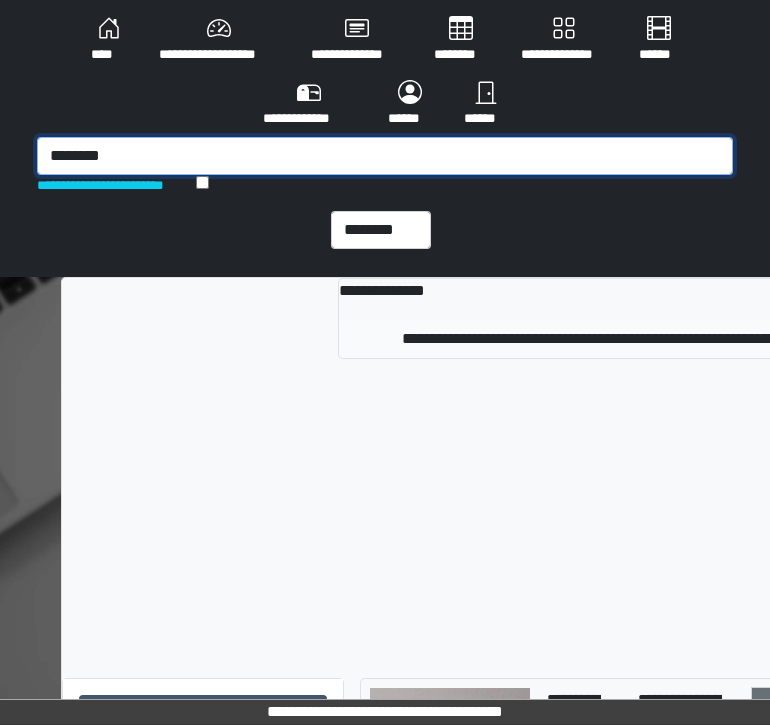 type on "********" 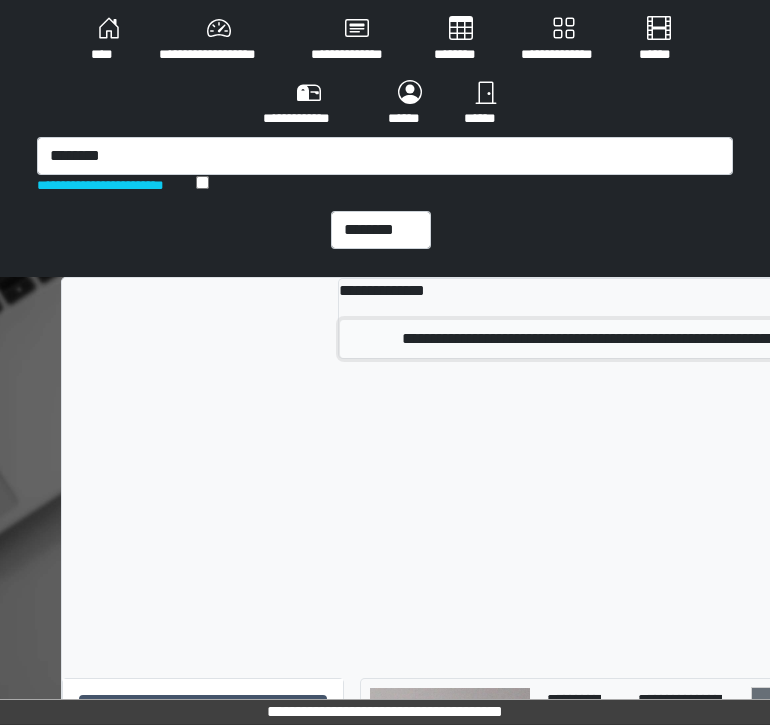 click on "**********" at bounding box center [588, 339] 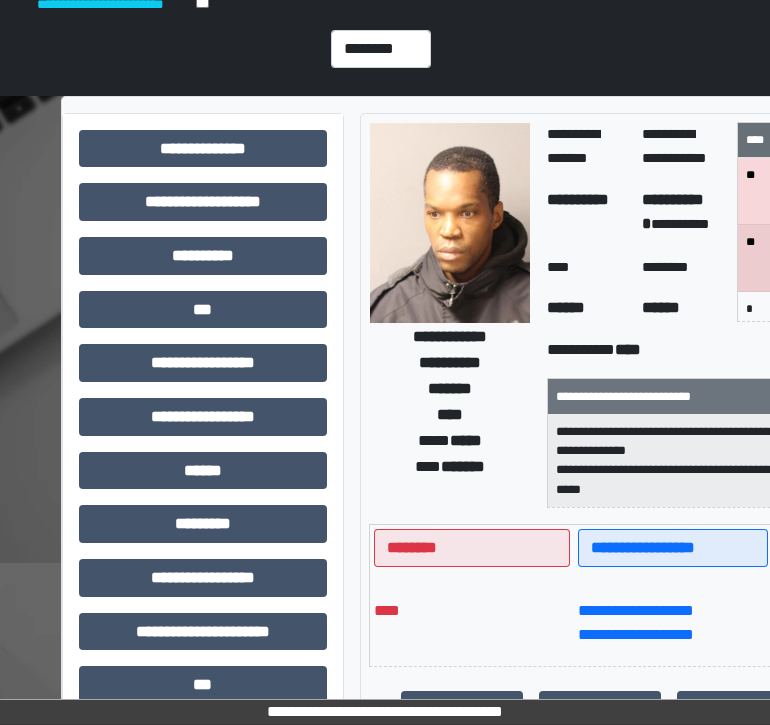 scroll, scrollTop: 0, scrollLeft: 0, axis: both 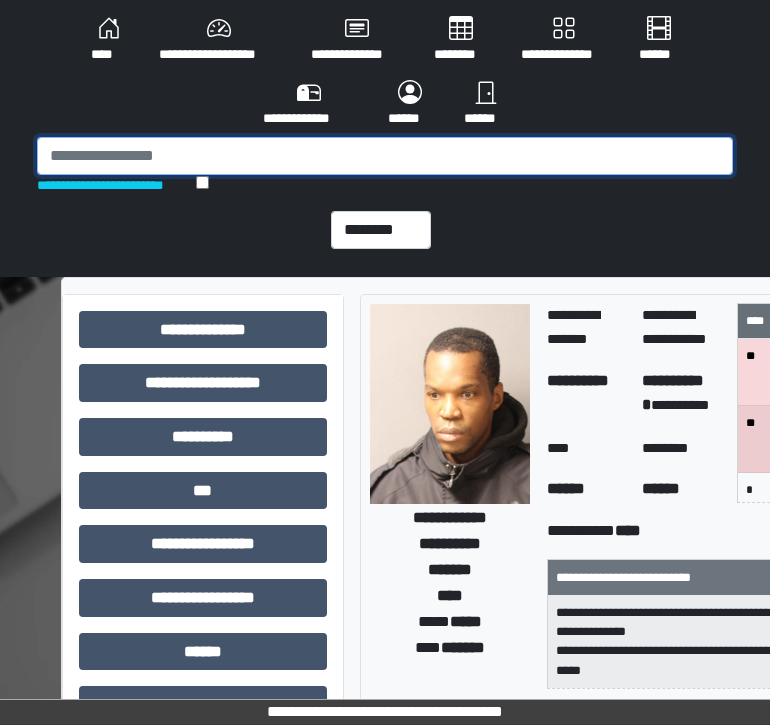 click at bounding box center (385, 156) 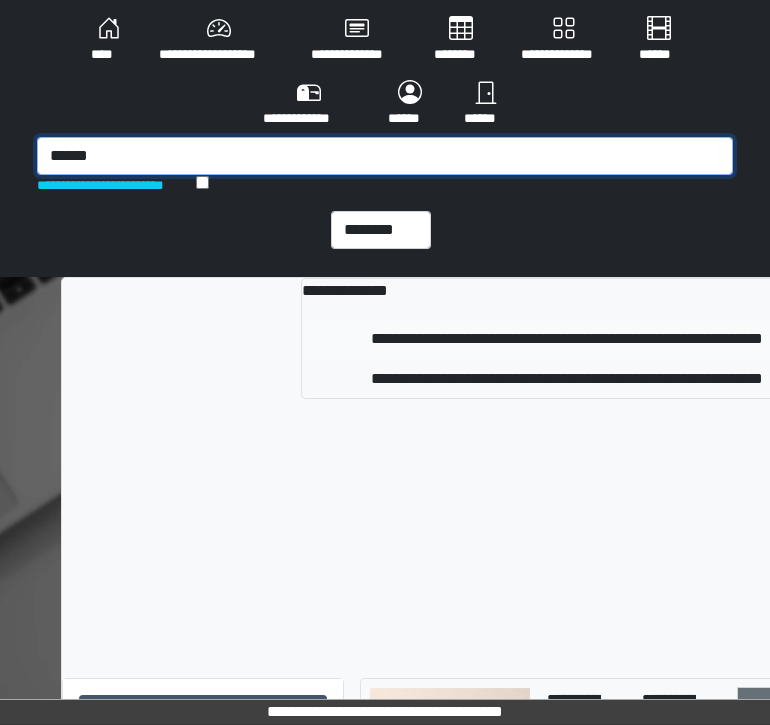 type on "******" 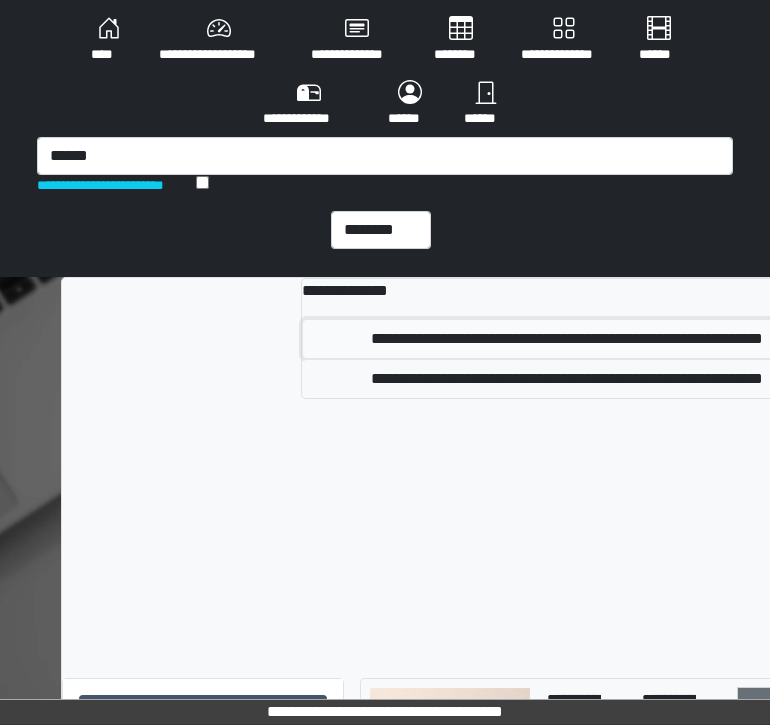 click on "**********" at bounding box center (567, 339) 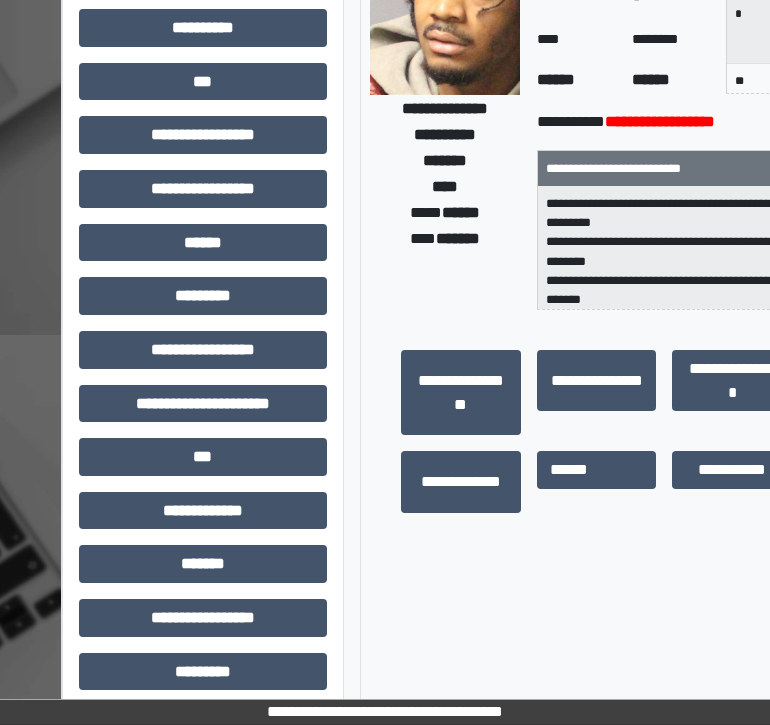 scroll, scrollTop: 0, scrollLeft: 0, axis: both 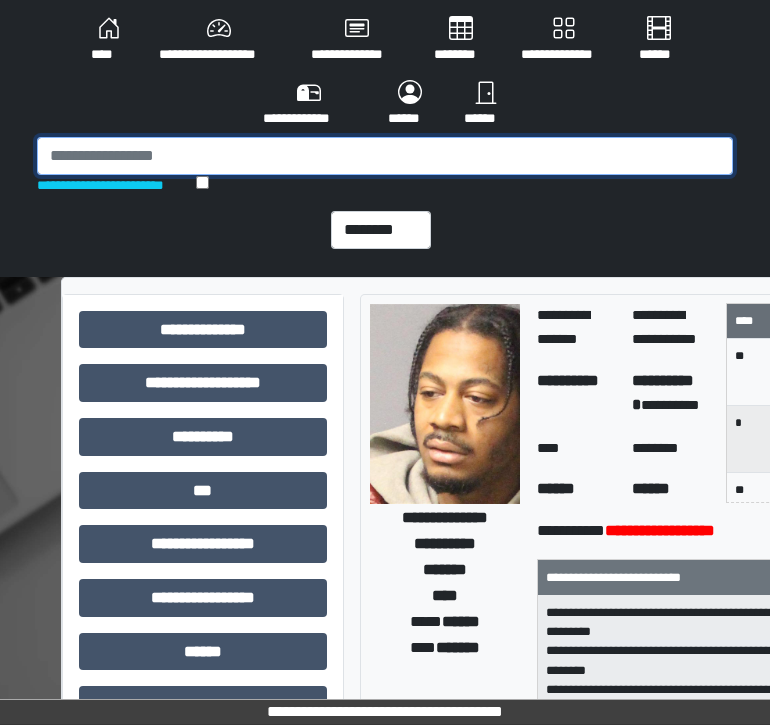 click at bounding box center (385, 156) 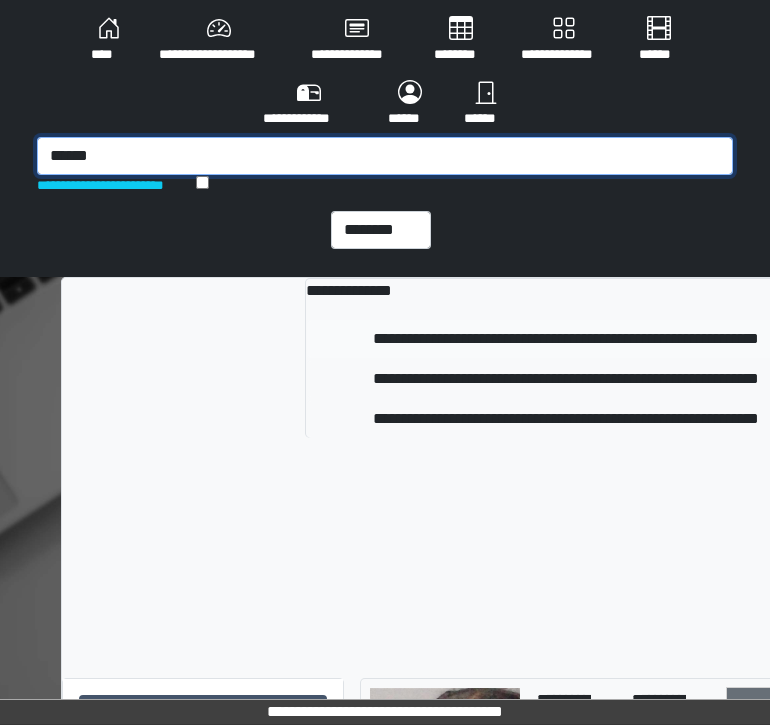 type on "******" 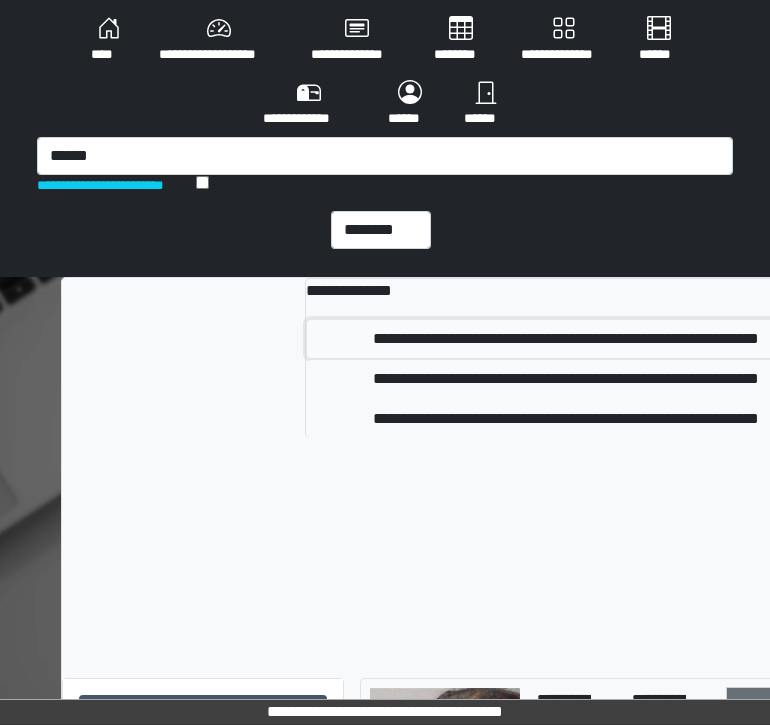 click on "**********" at bounding box center [566, 339] 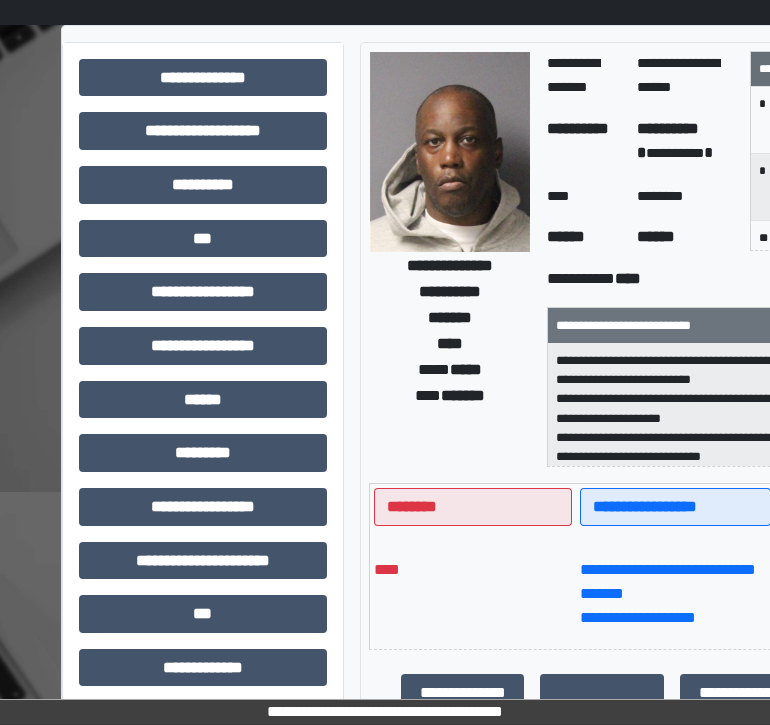 scroll, scrollTop: 0, scrollLeft: 0, axis: both 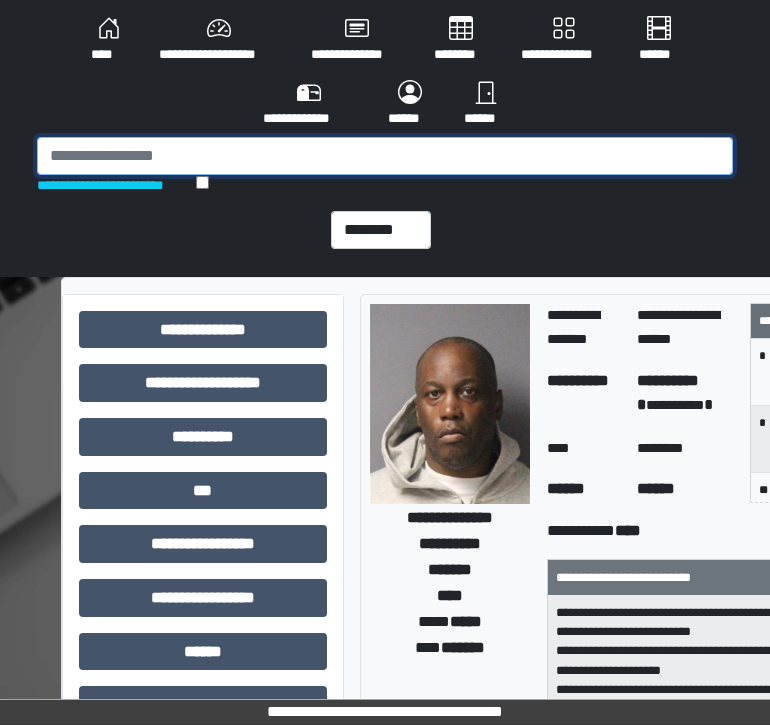 click at bounding box center (385, 156) 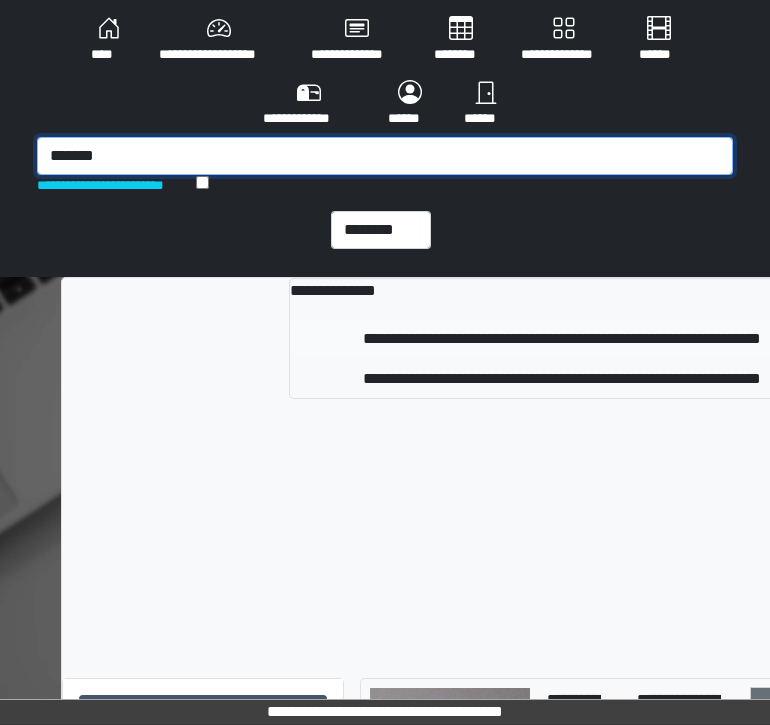 type on "*******" 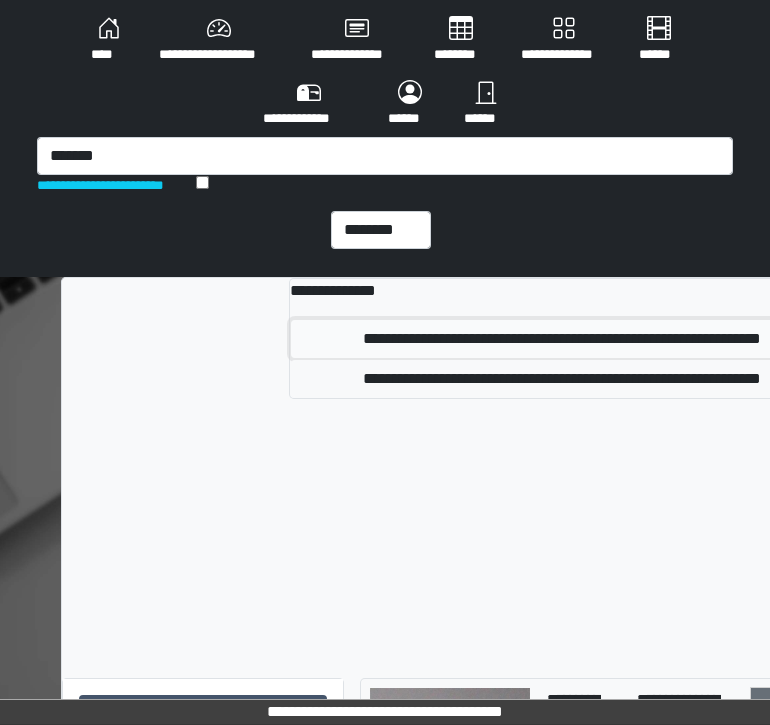 click on "**********" at bounding box center [562, 339] 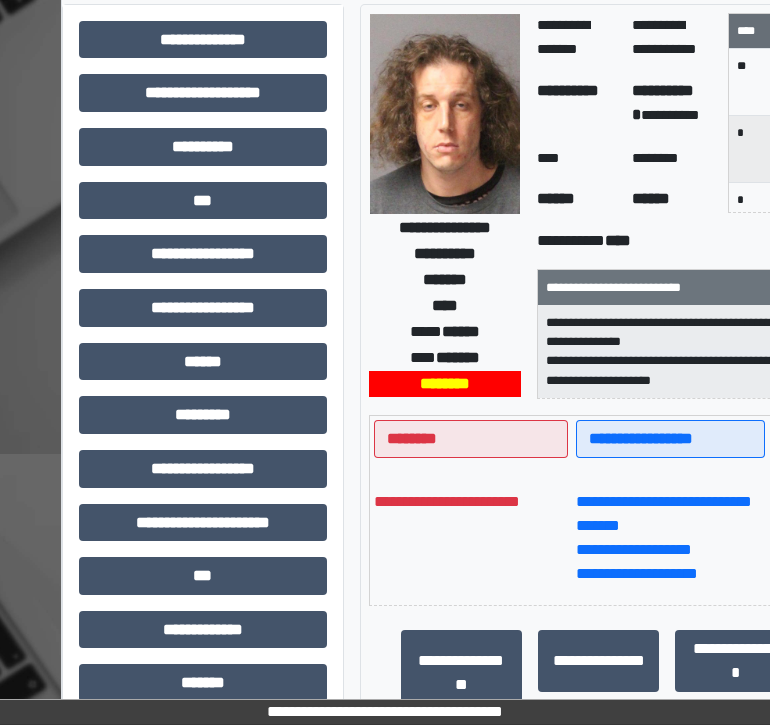 scroll, scrollTop: 0, scrollLeft: 0, axis: both 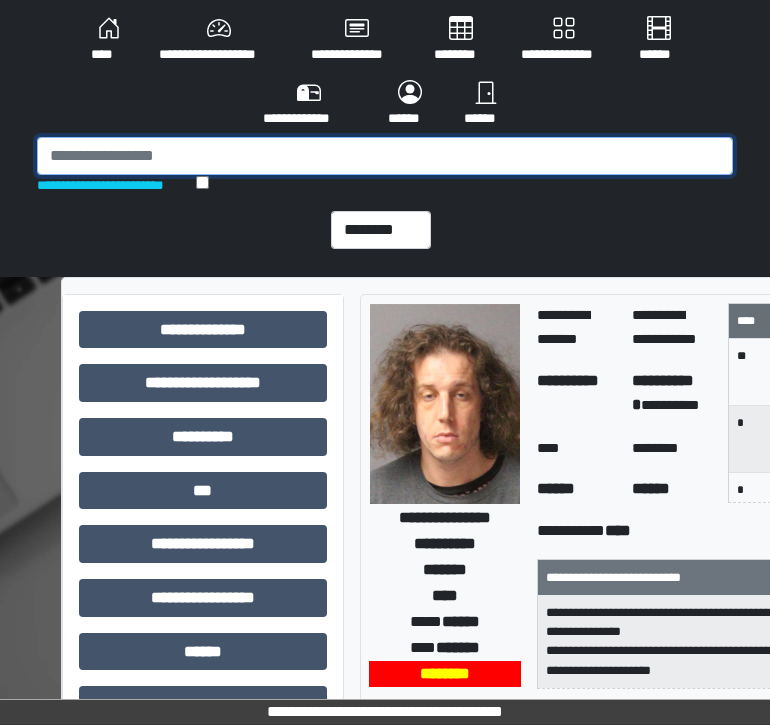 click at bounding box center [385, 156] 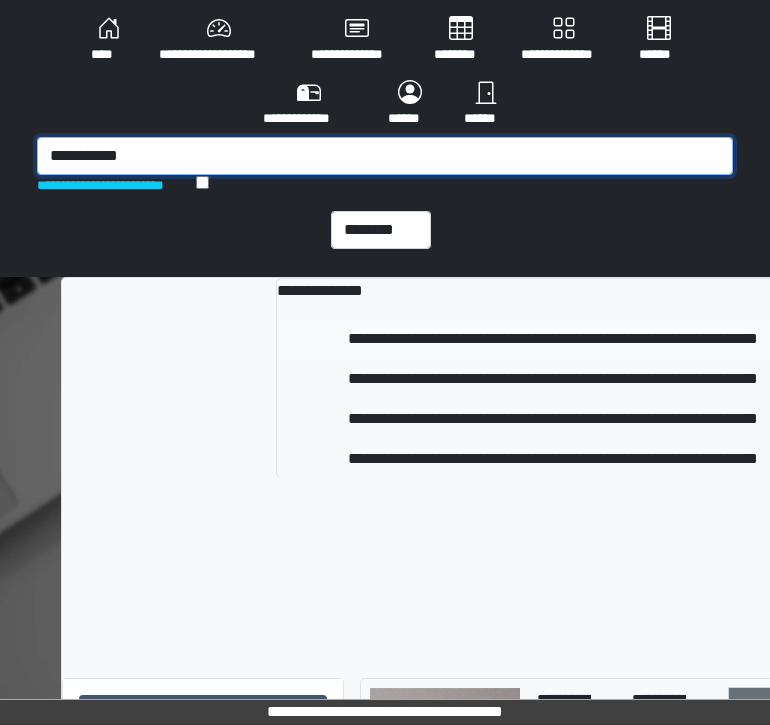 type on "**********" 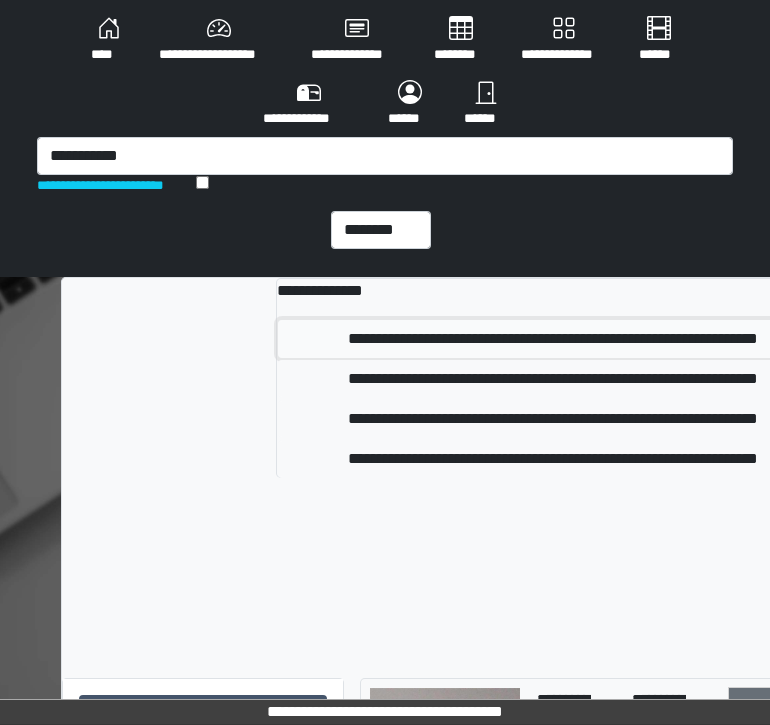 click on "**********" at bounding box center (553, 339) 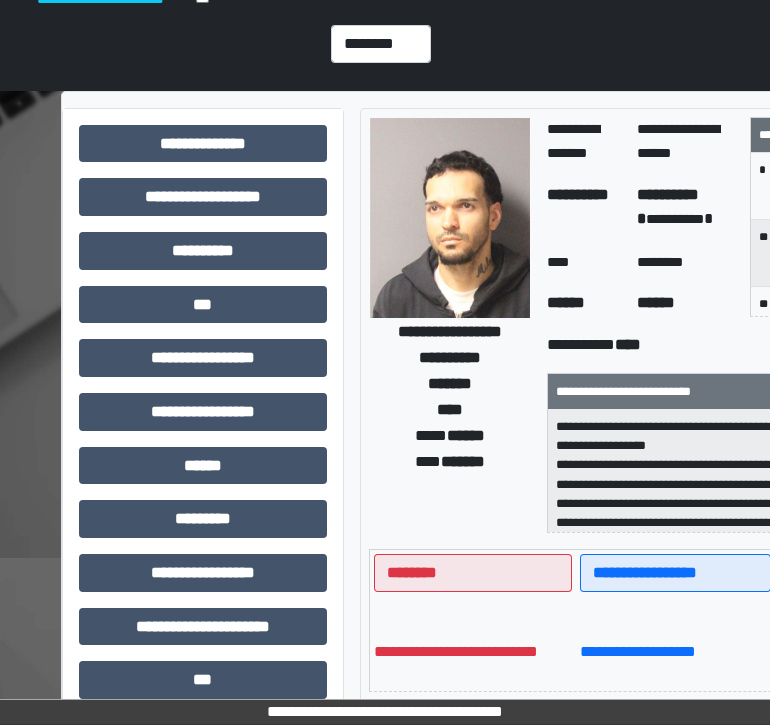 scroll, scrollTop: 0, scrollLeft: 0, axis: both 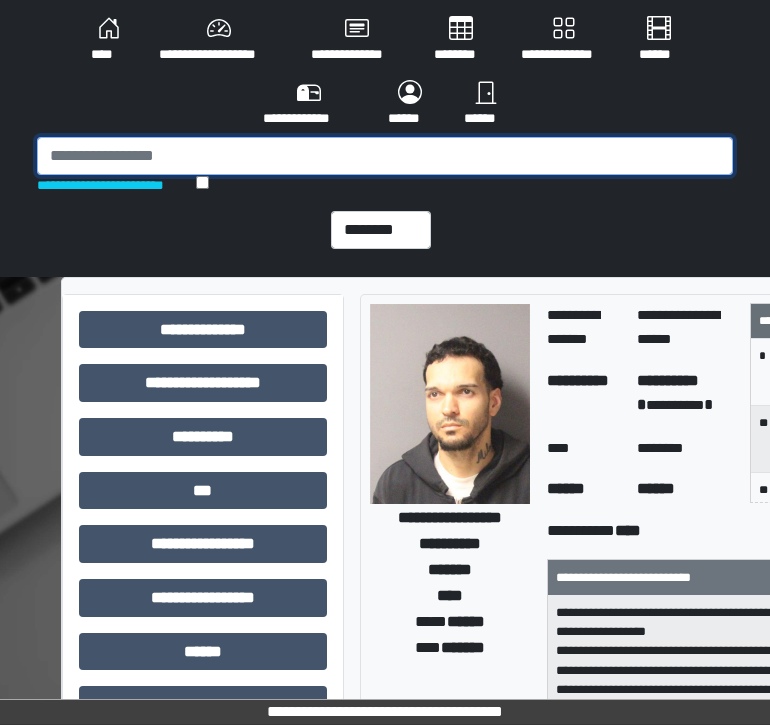 click at bounding box center (385, 156) 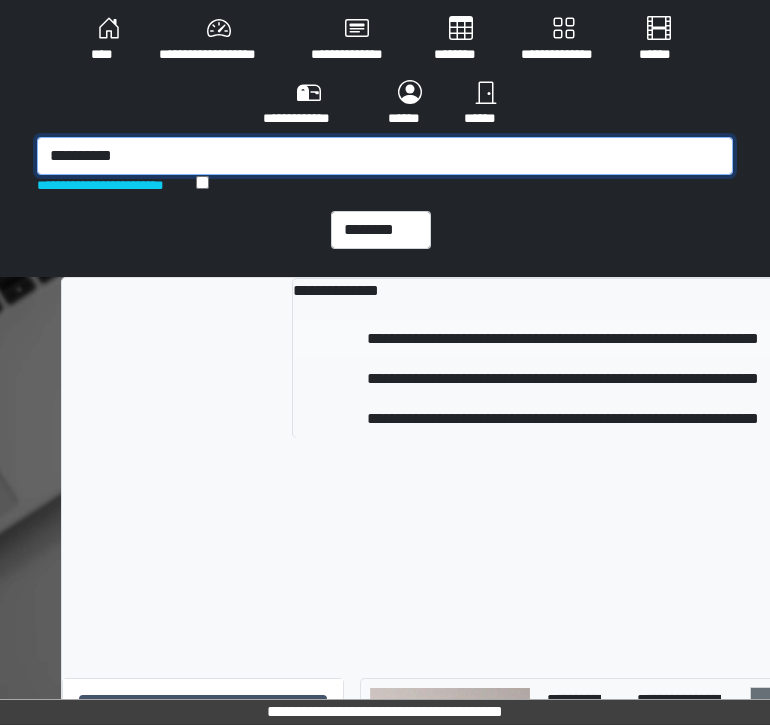 type on "**********" 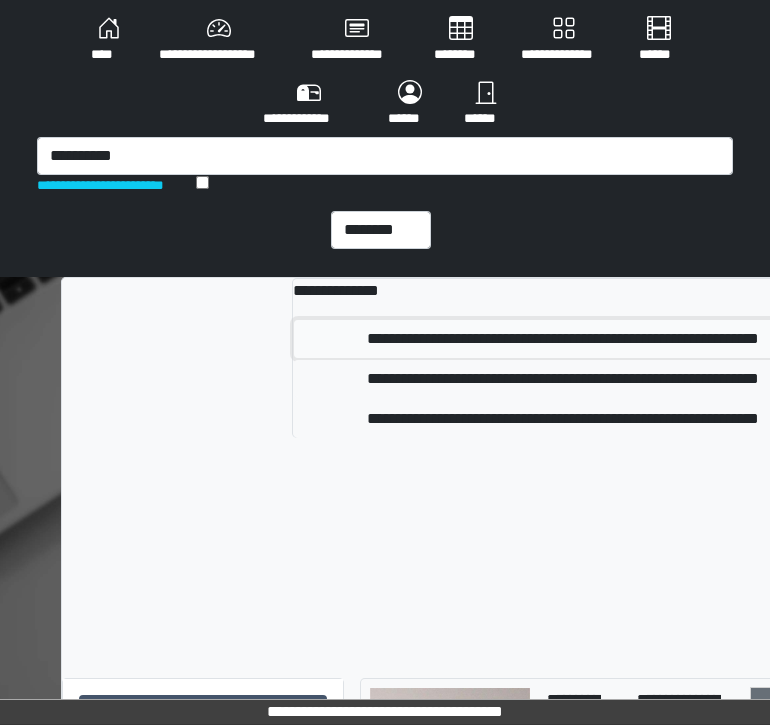 click on "**********" at bounding box center [564, 339] 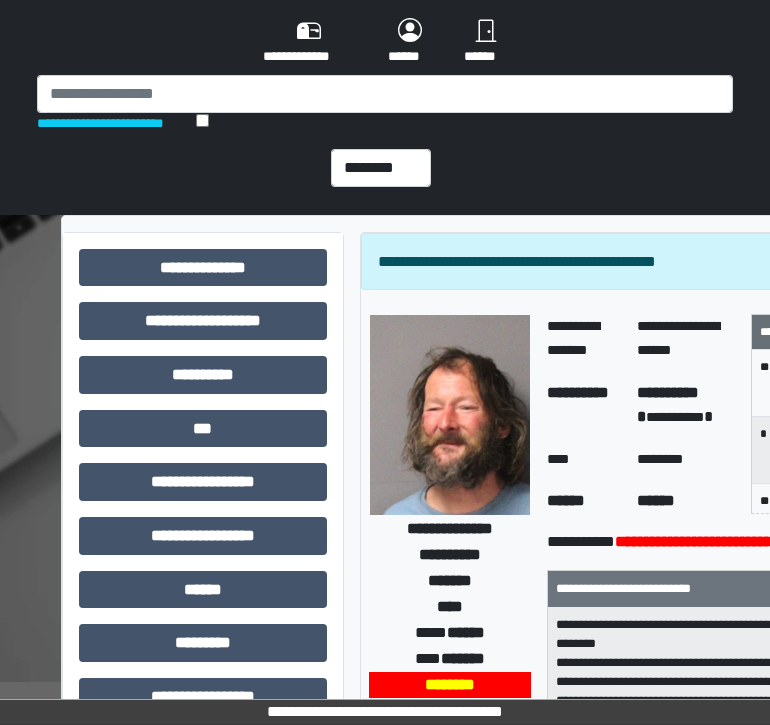 scroll, scrollTop: 57, scrollLeft: 0, axis: vertical 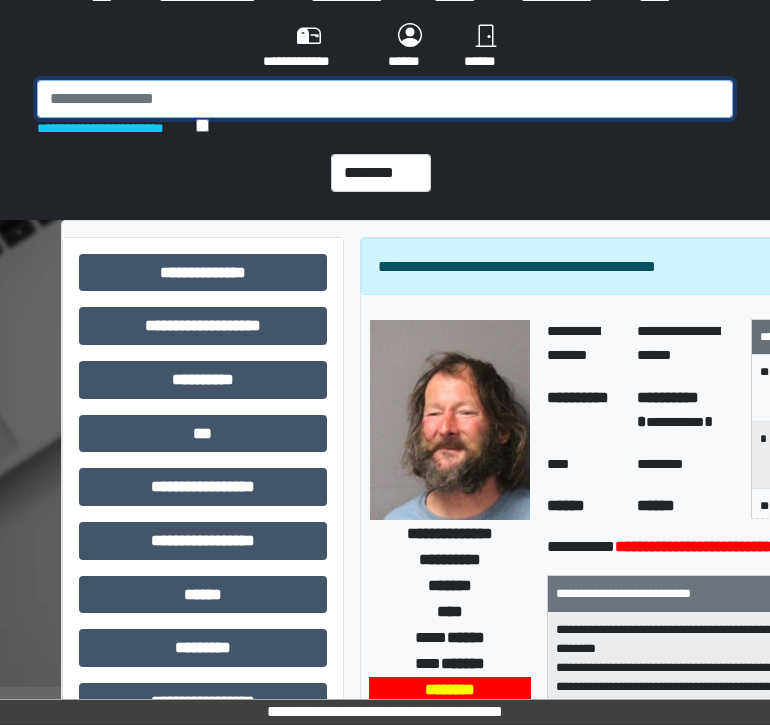click at bounding box center (385, 99) 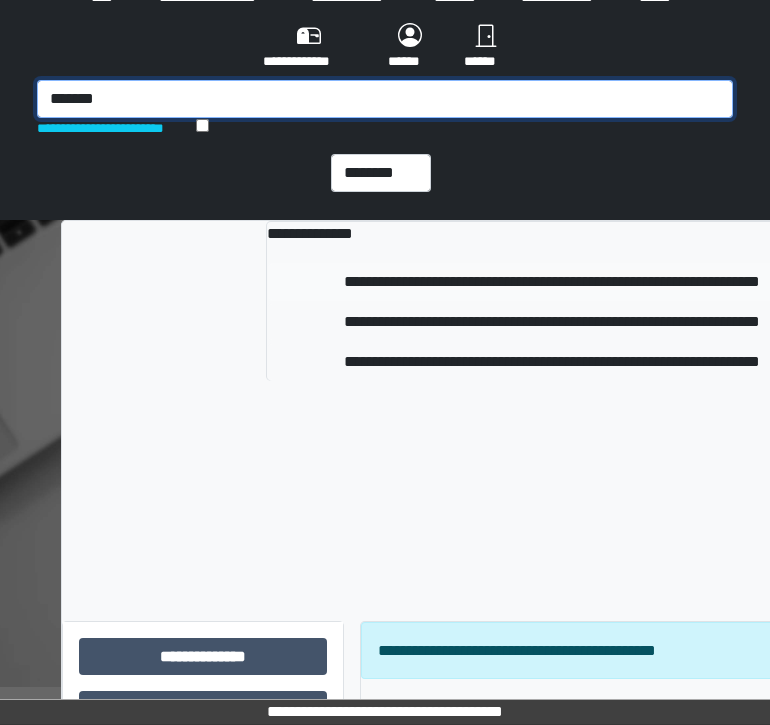 type on "*******" 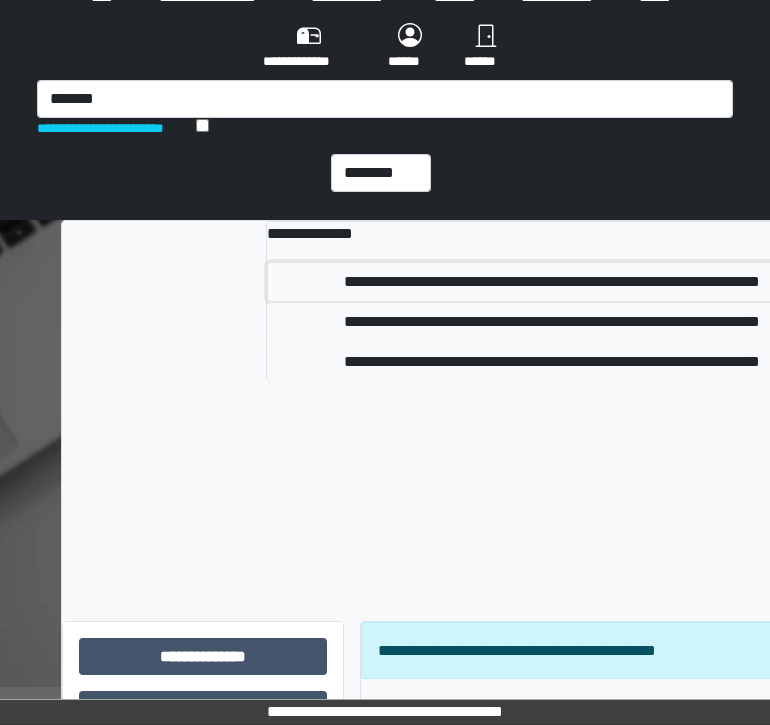click on "**********" at bounding box center [552, 282] 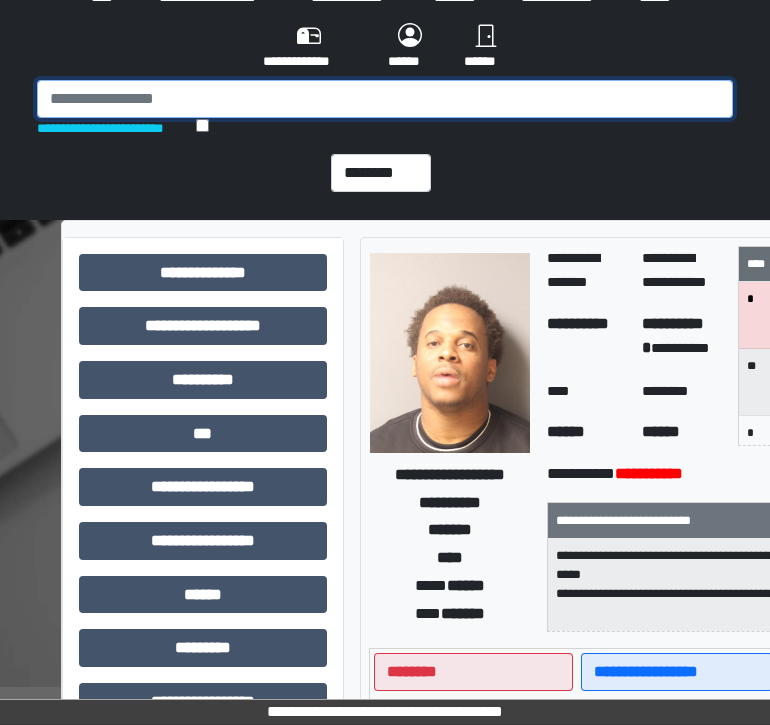 click at bounding box center [385, 99] 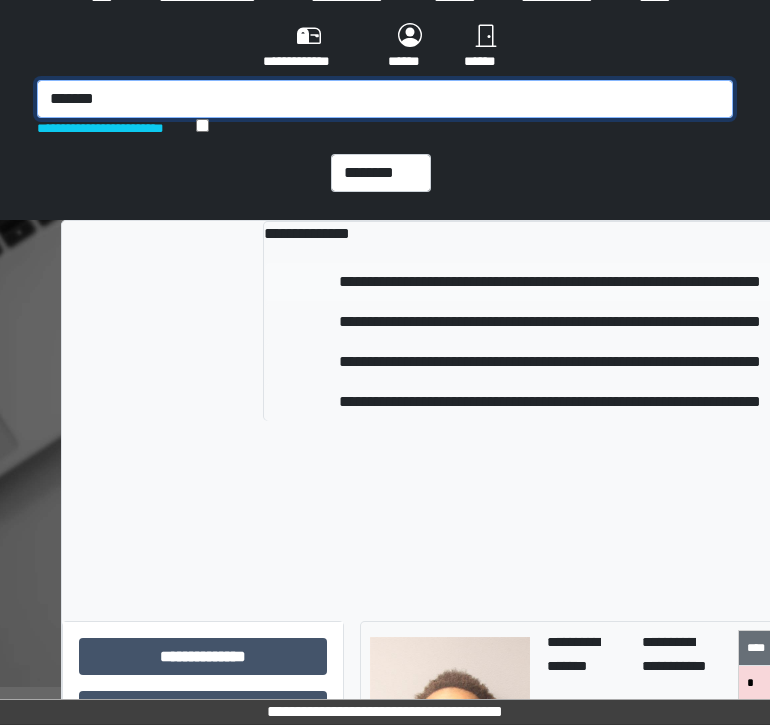 type on "*******" 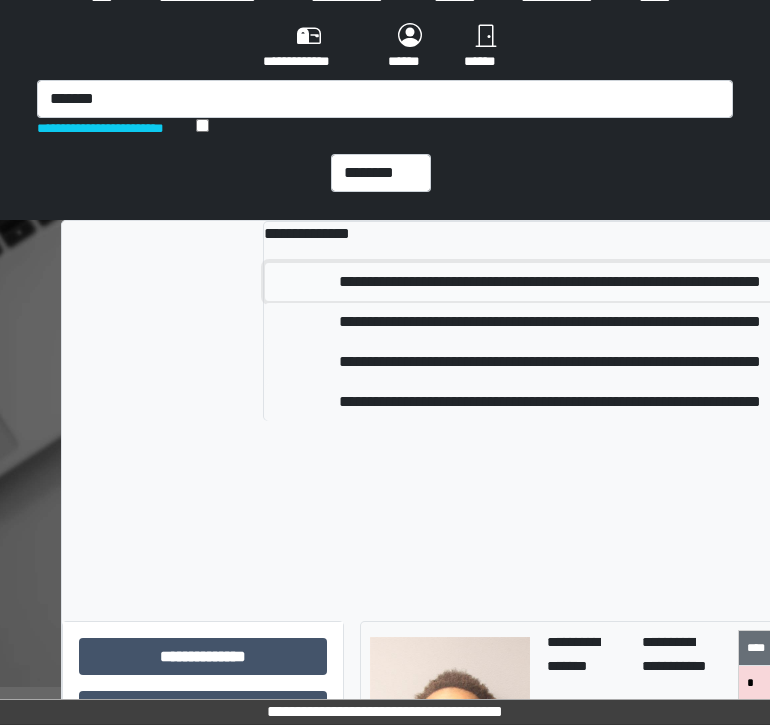 click on "**********" at bounding box center (550, 282) 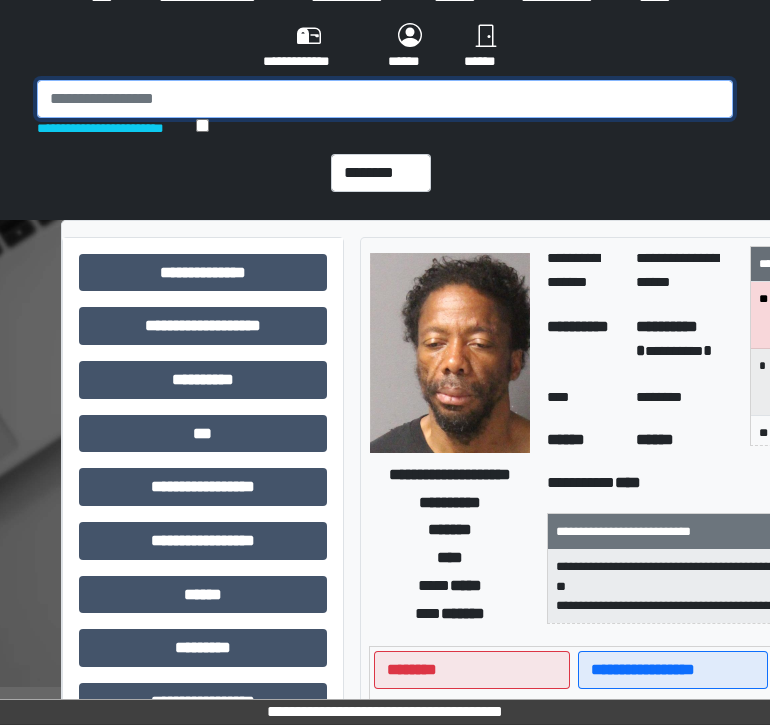 click at bounding box center (385, 99) 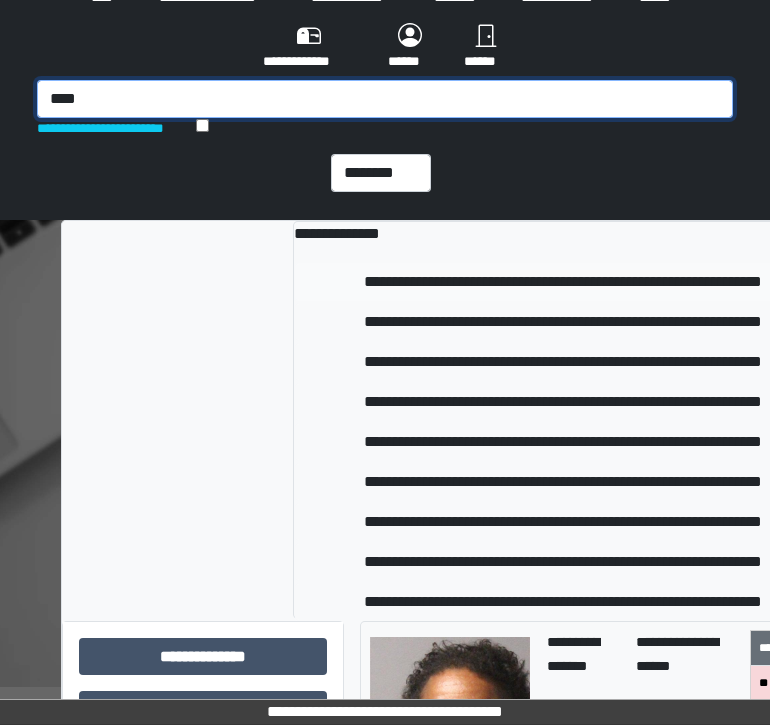 type on "****" 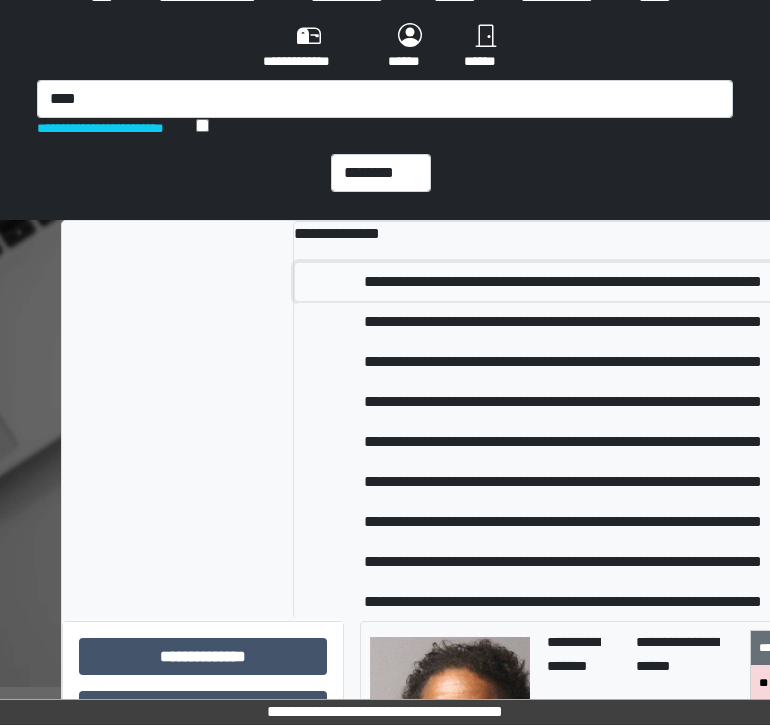 click on "**********" at bounding box center (563, 282) 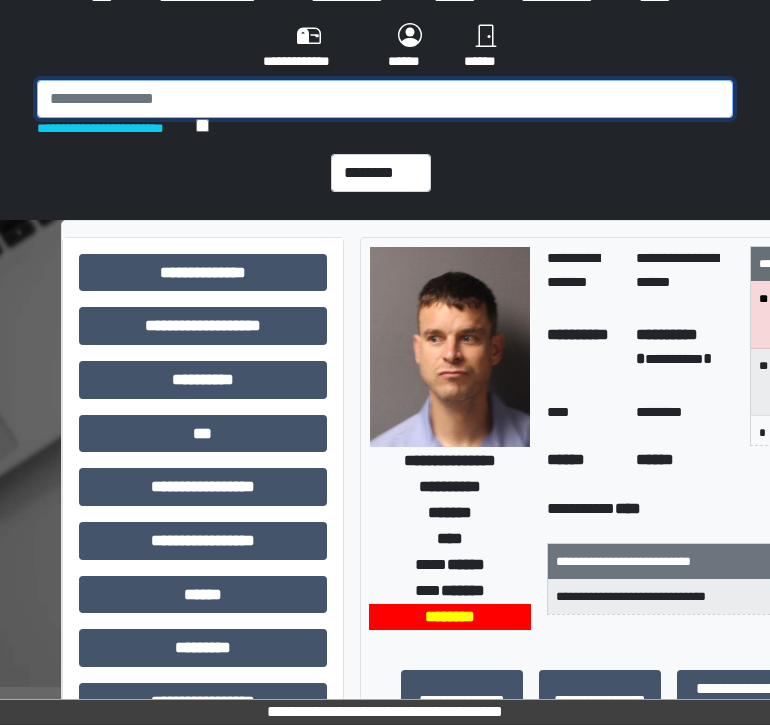 click at bounding box center [385, 99] 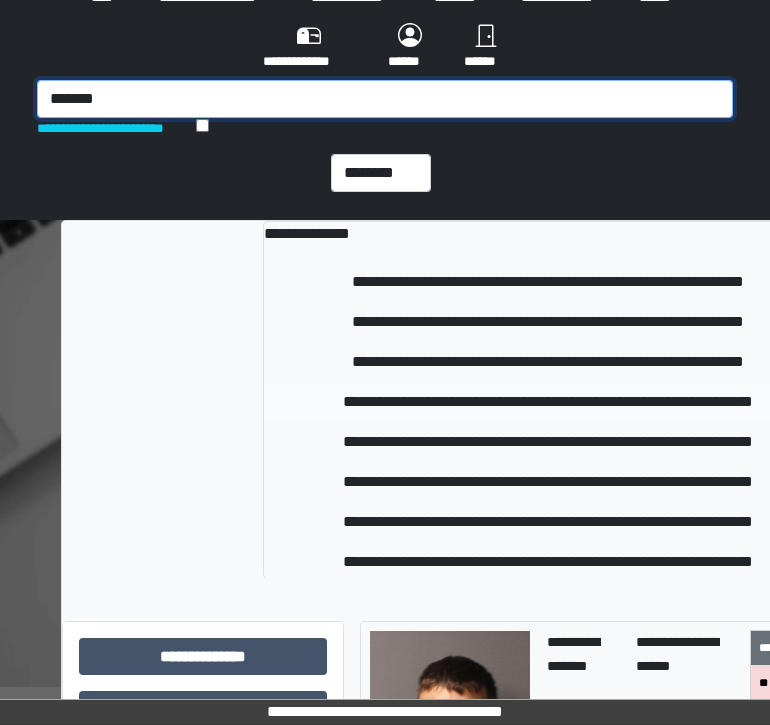 type on "*******" 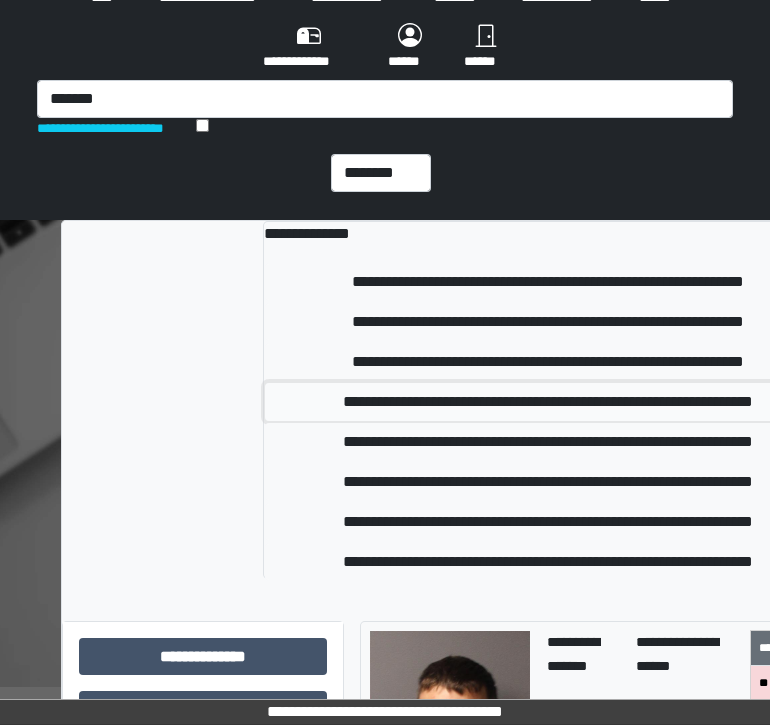click on "**********" at bounding box center [547, 402] 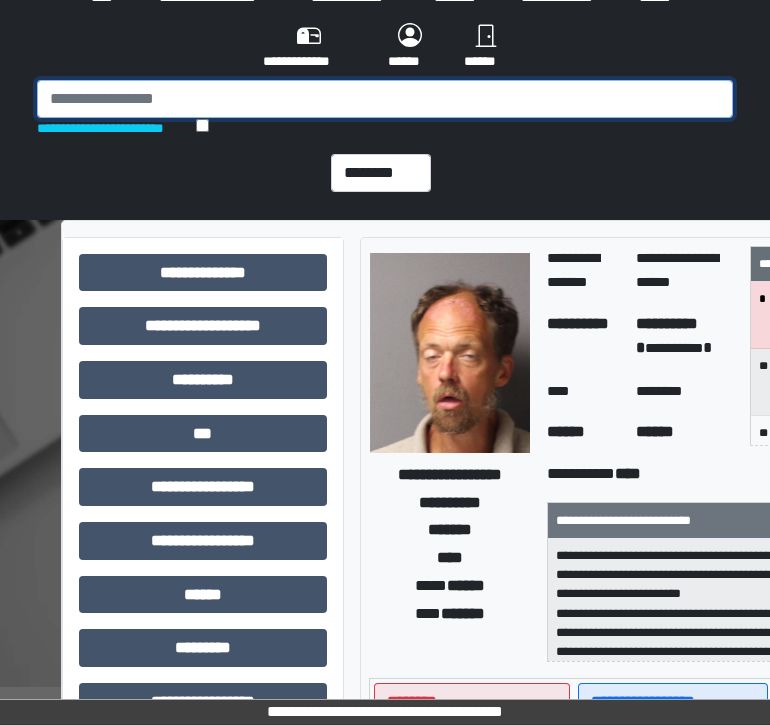 click at bounding box center (385, 99) 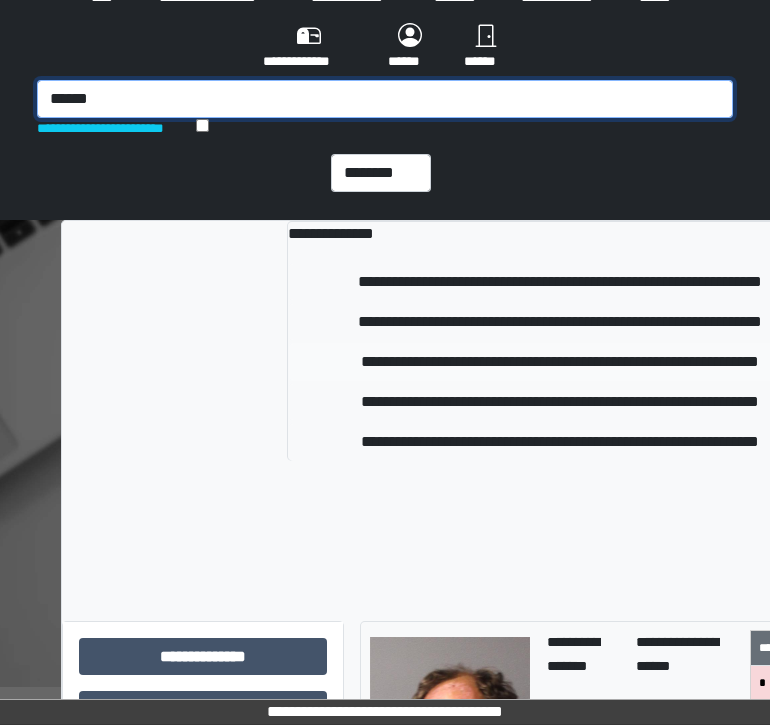 type on "******" 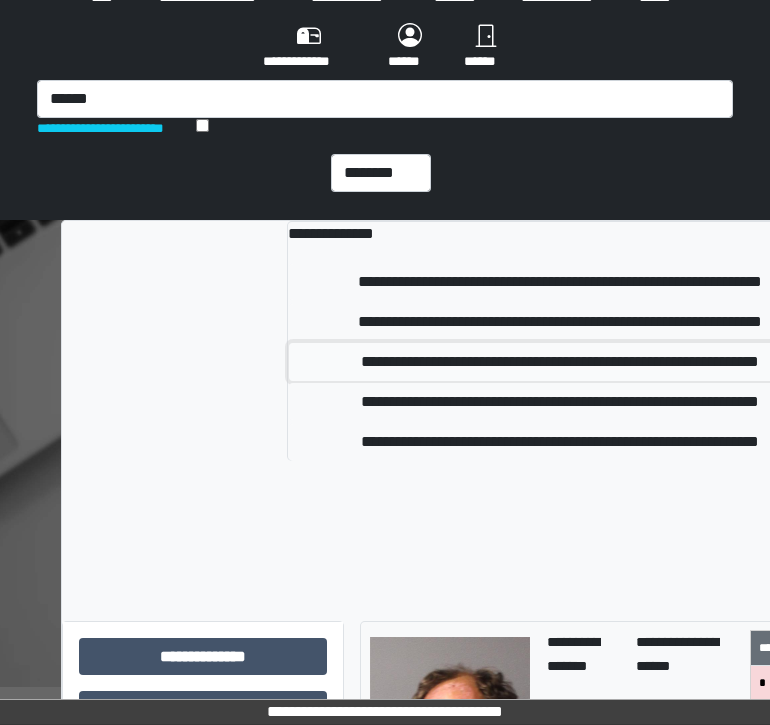 click on "**********" at bounding box center (560, 362) 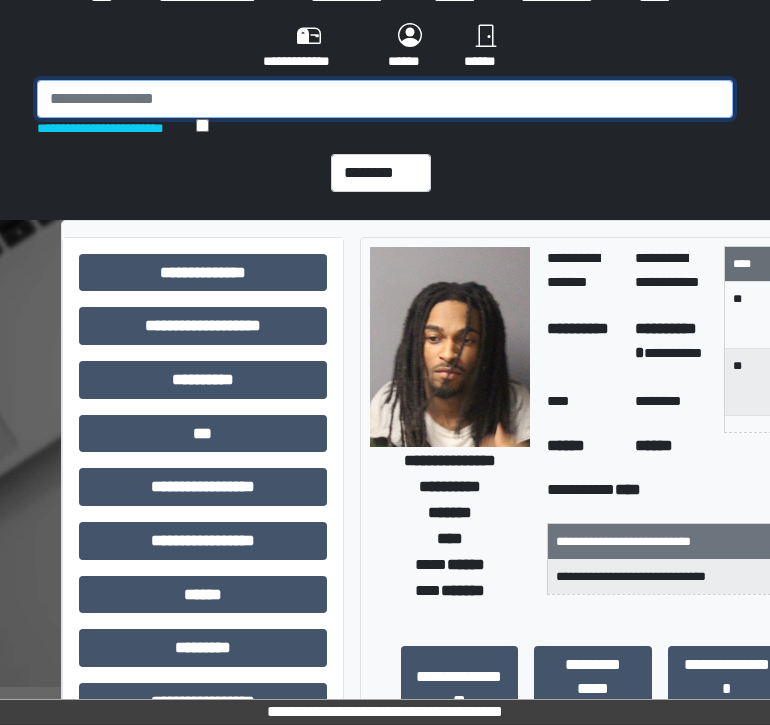 click at bounding box center [385, 99] 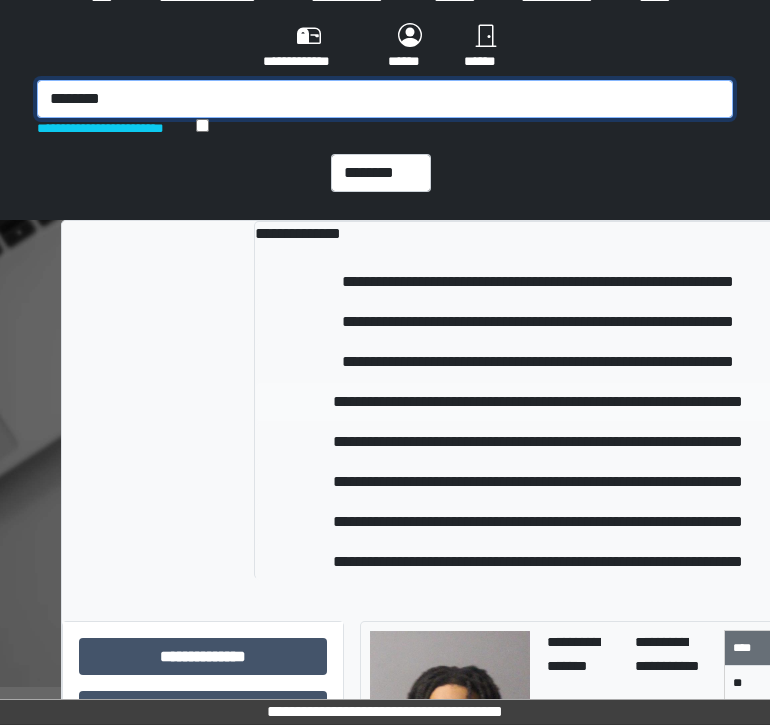 type on "********" 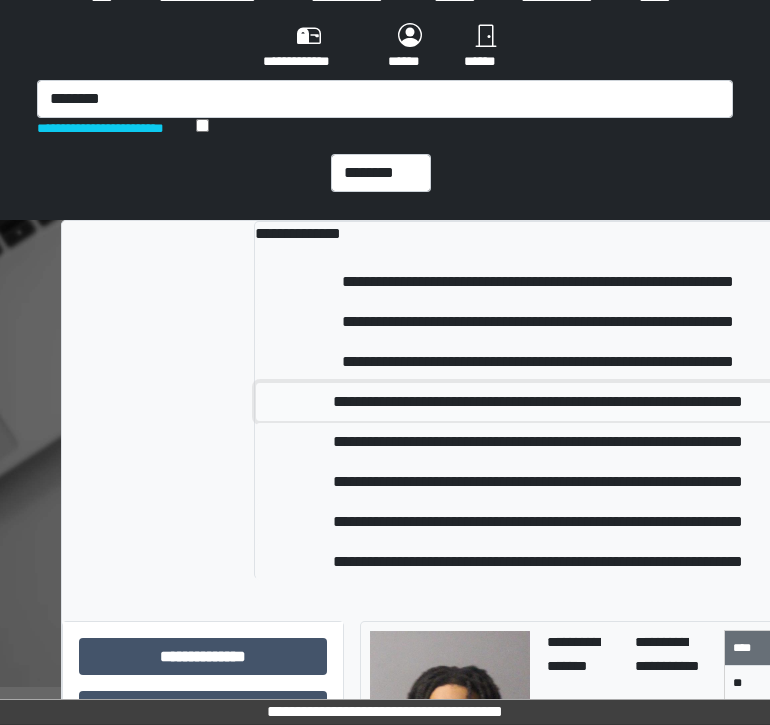 click on "**********" at bounding box center (538, 402) 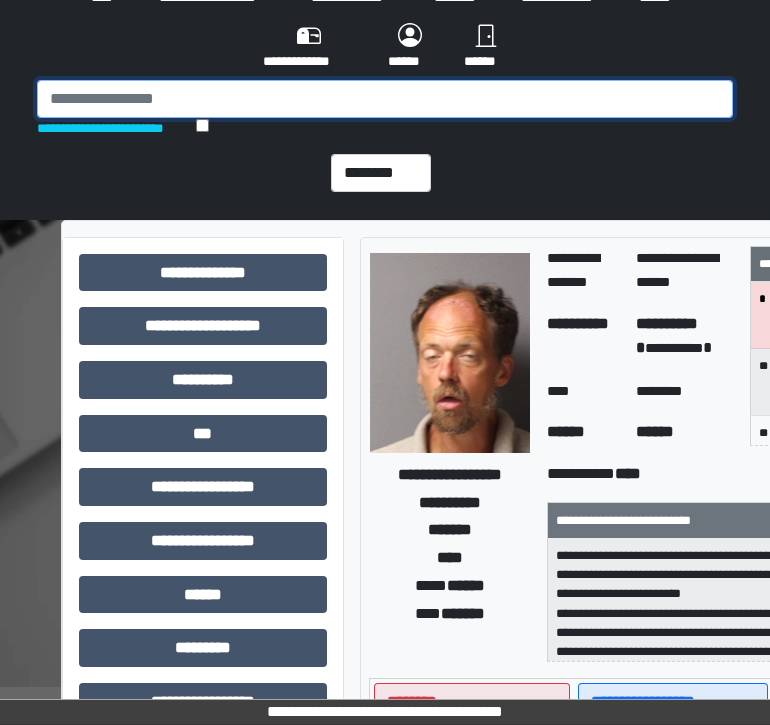 click at bounding box center [385, 99] 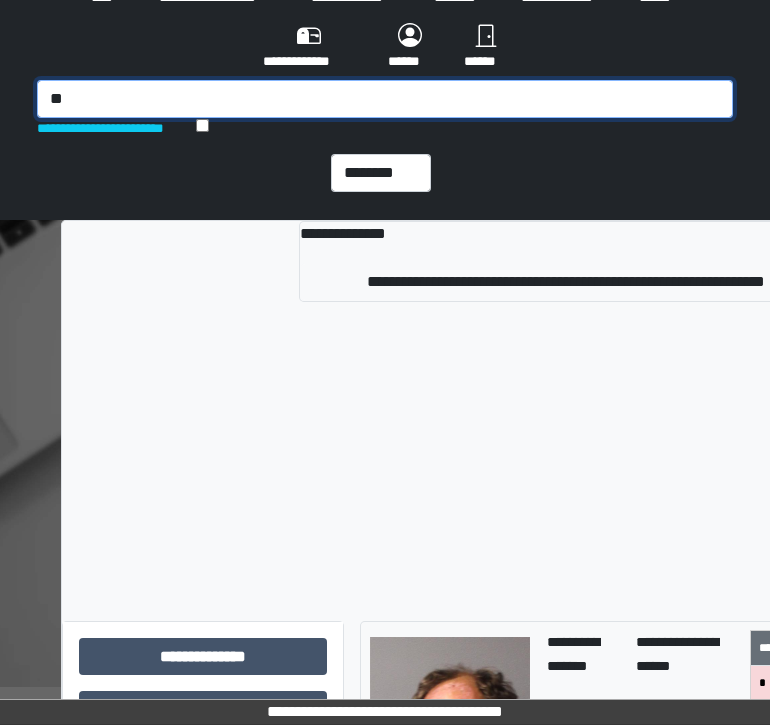type on "*" 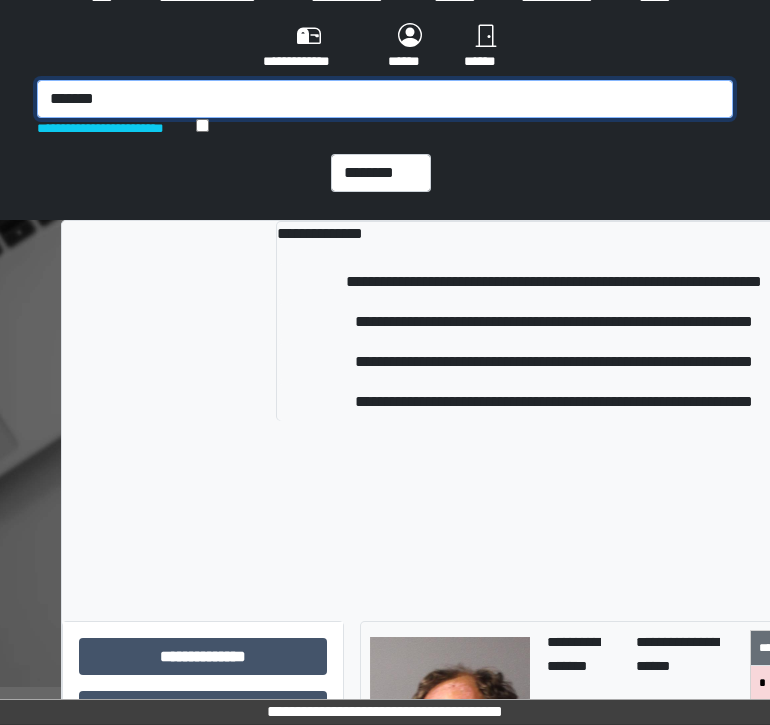 type on "*******" 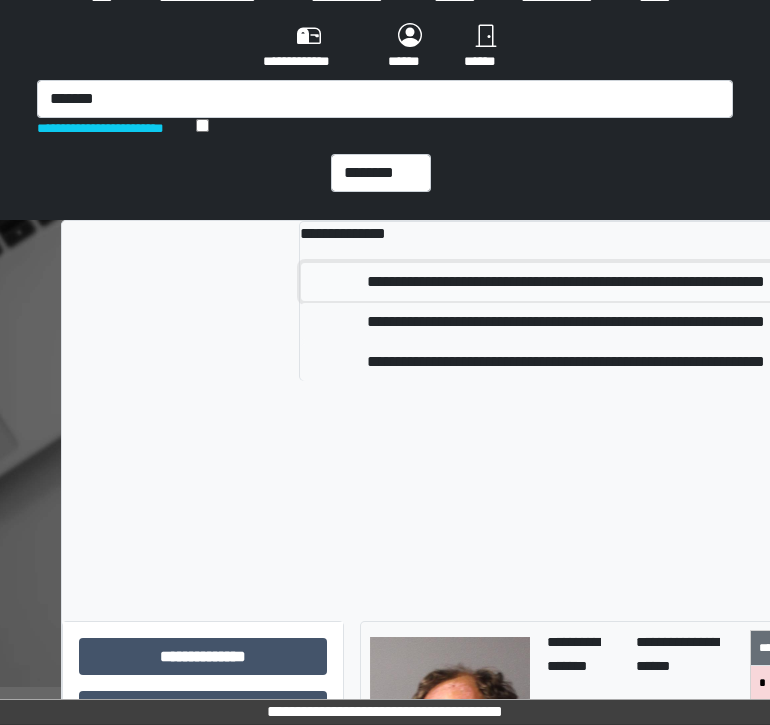 click on "**********" at bounding box center [566, 282] 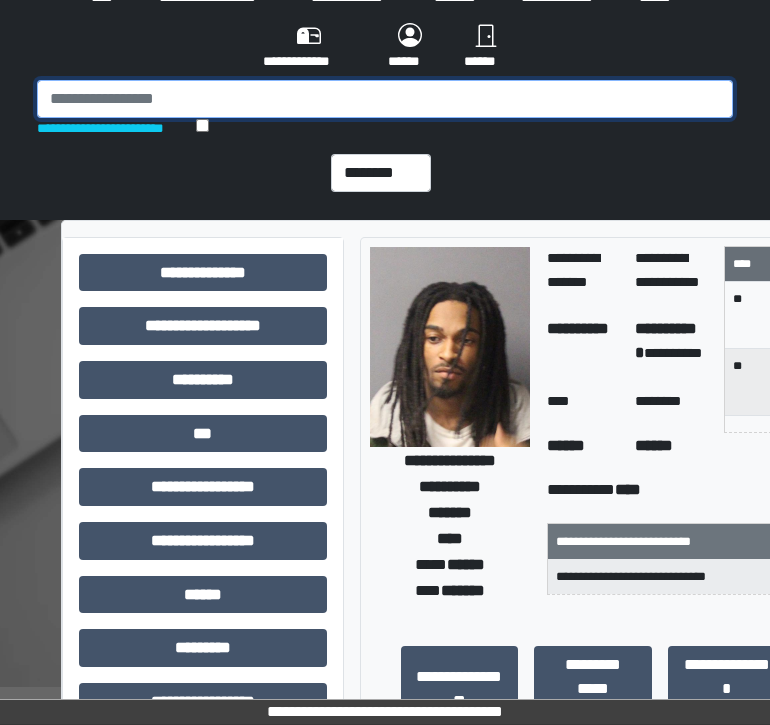 click at bounding box center [385, 99] 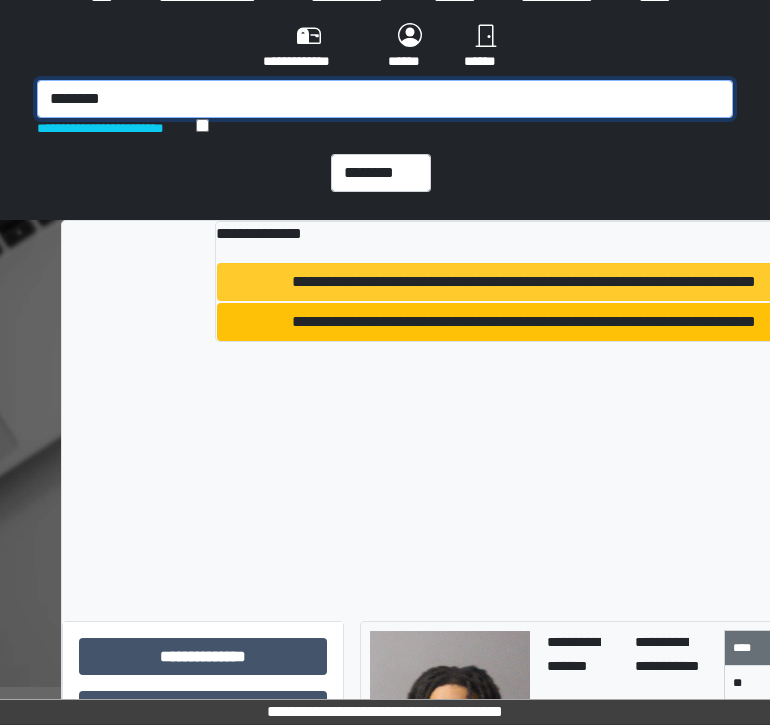type on "********" 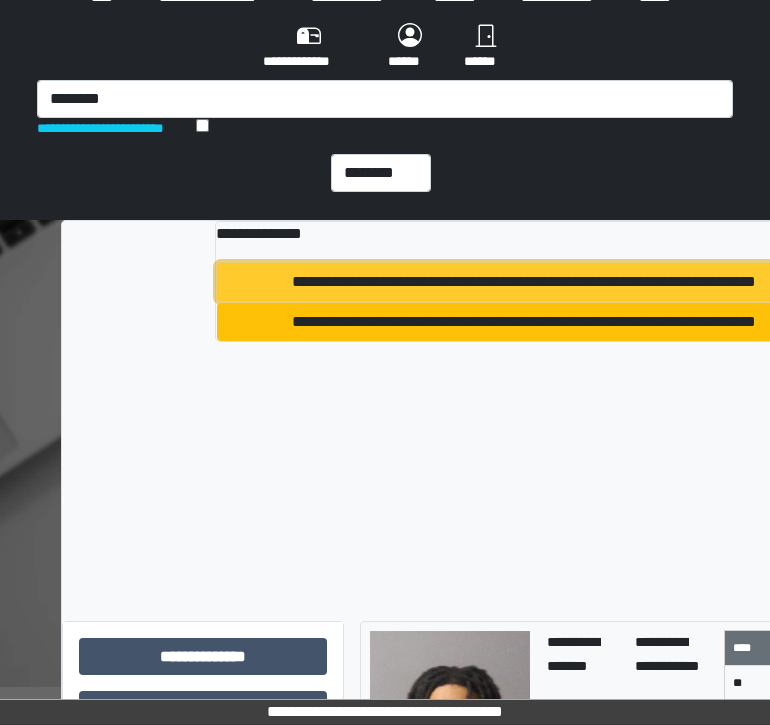 click on "**********" at bounding box center (523, 282) 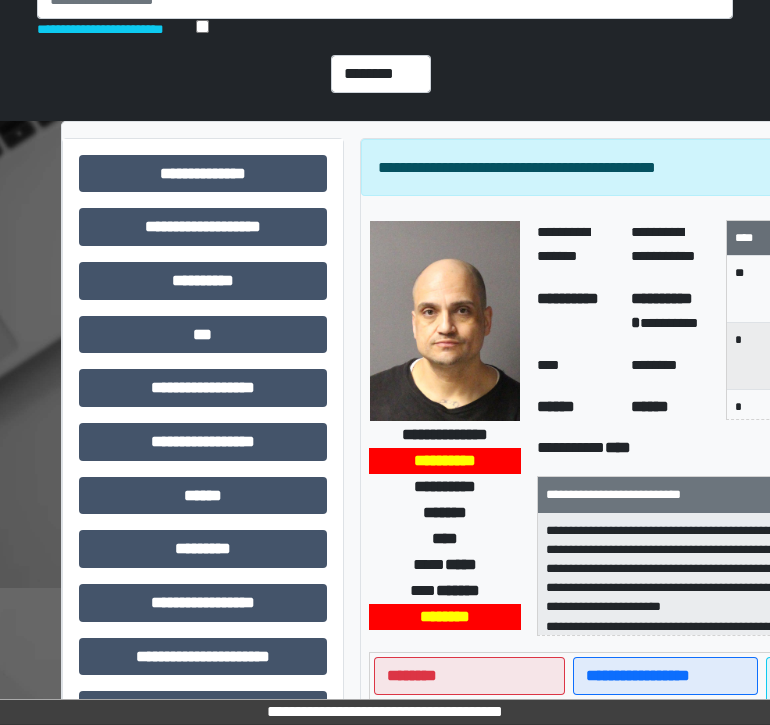 scroll, scrollTop: 0, scrollLeft: 0, axis: both 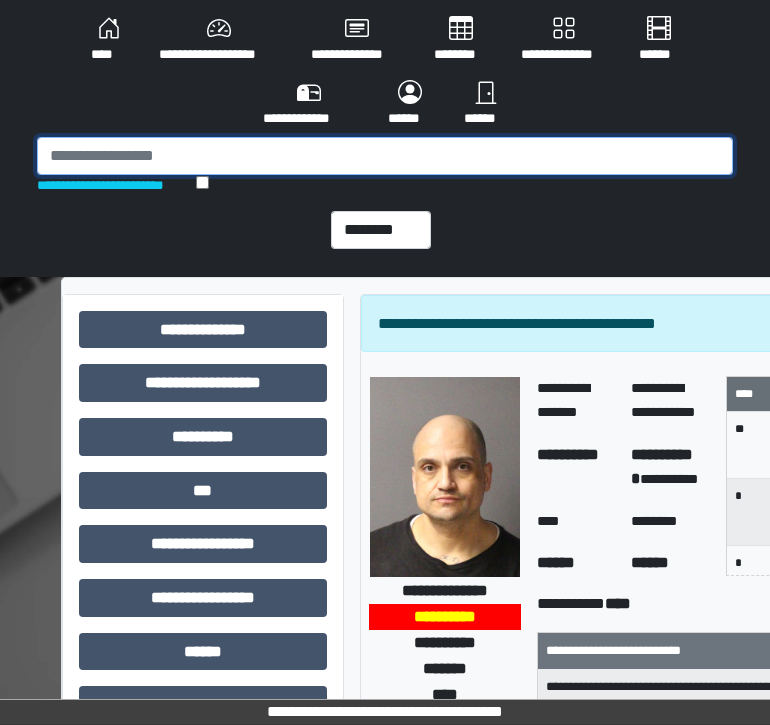 click at bounding box center [385, 156] 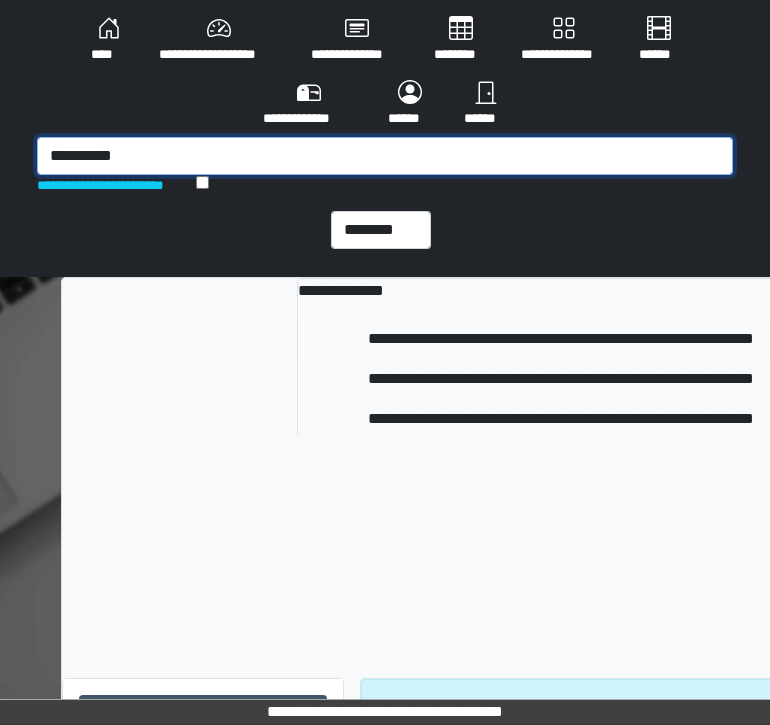 type on "**********" 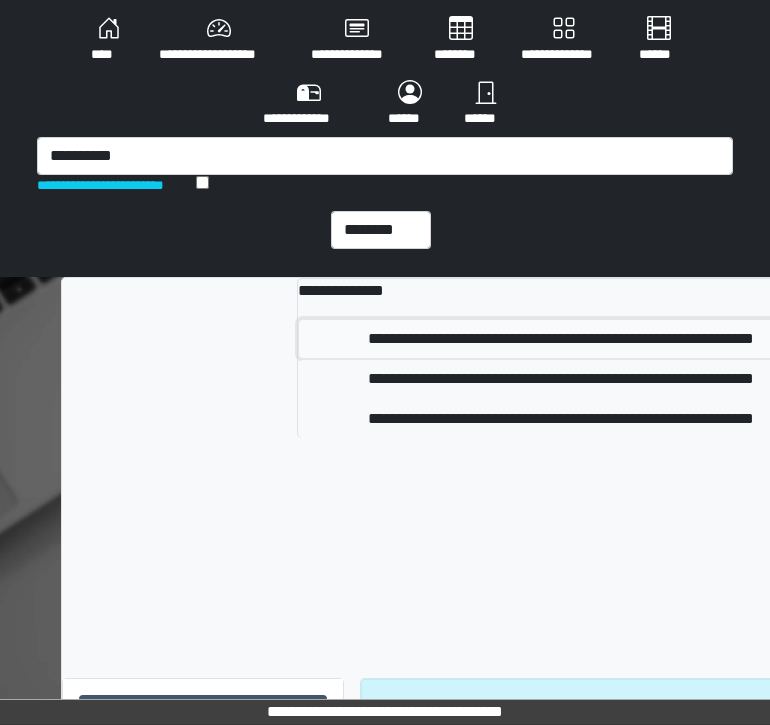 click on "**********" at bounding box center [561, 339] 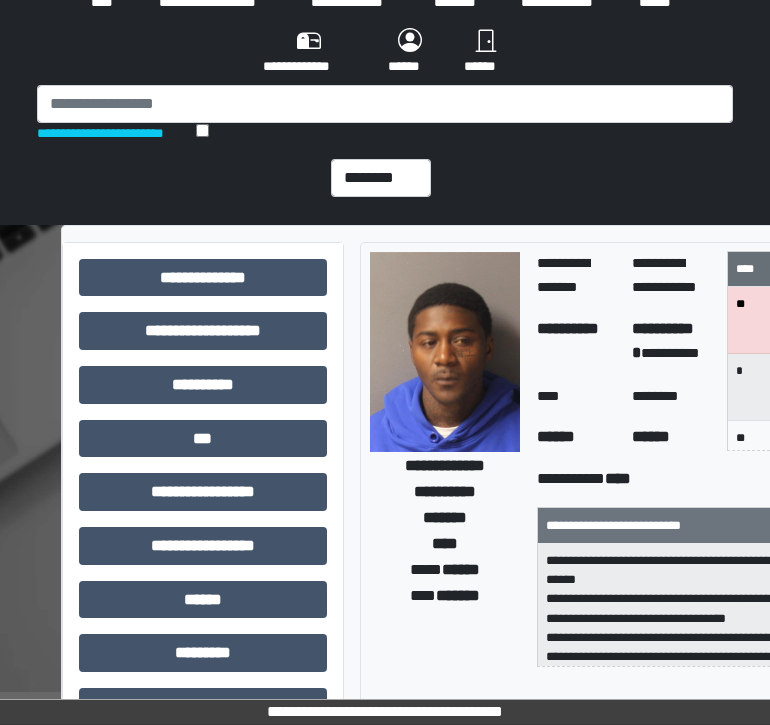 scroll, scrollTop: 47, scrollLeft: 0, axis: vertical 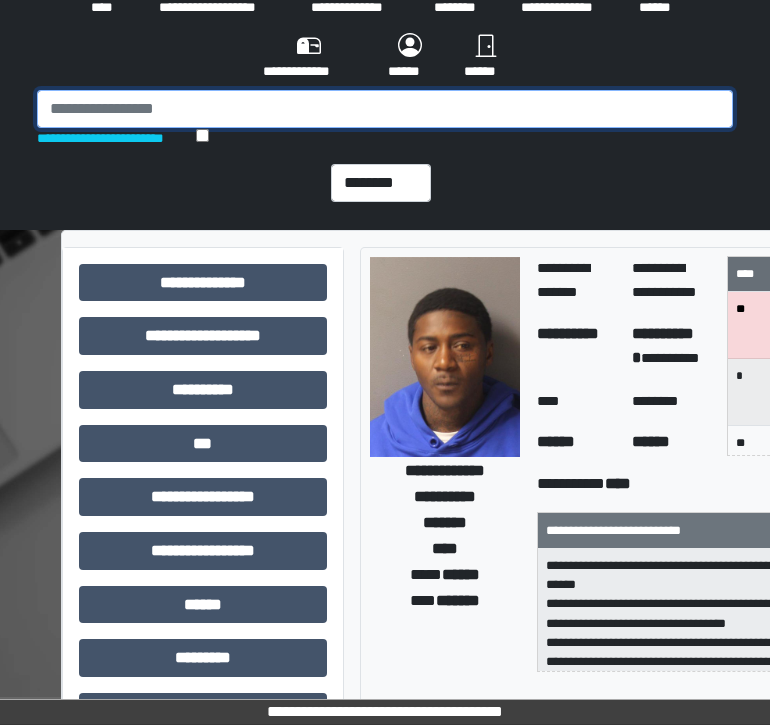click at bounding box center (385, 109) 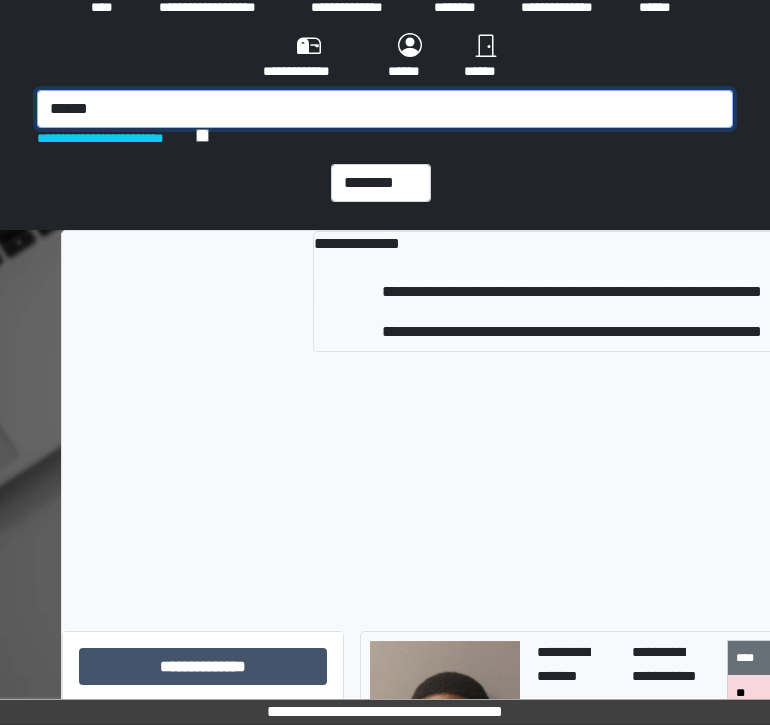 type on "******" 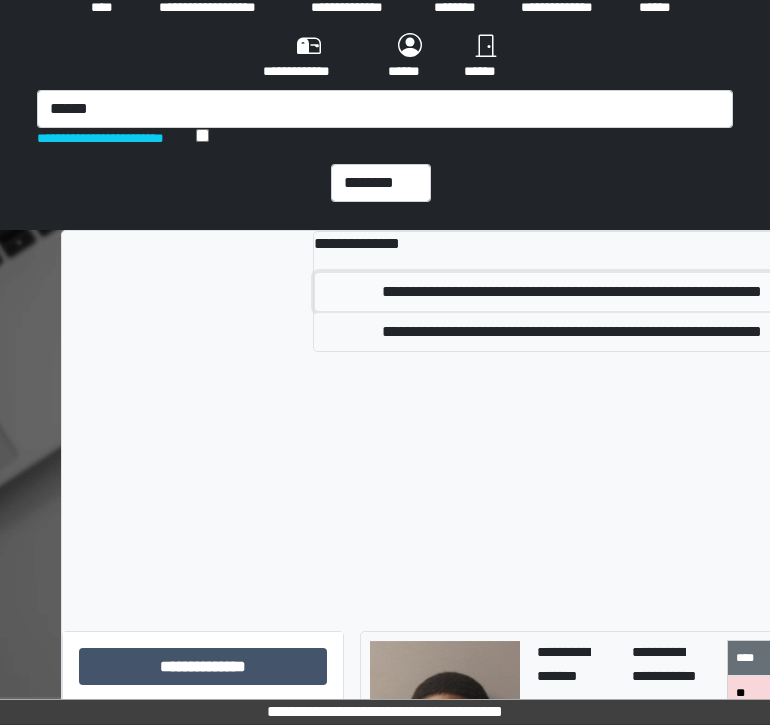 click on "**********" at bounding box center [571, 292] 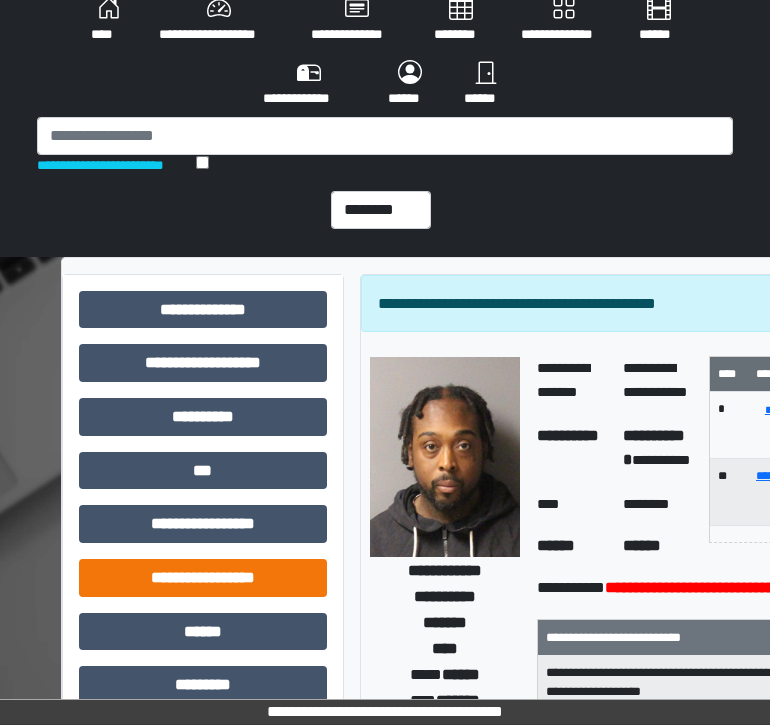 scroll, scrollTop: 0, scrollLeft: 0, axis: both 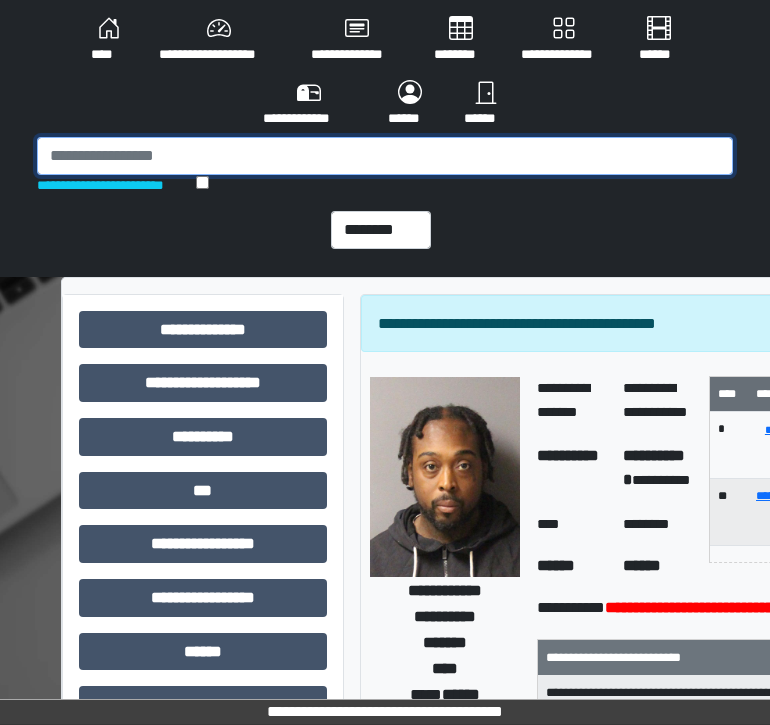 click at bounding box center (385, 156) 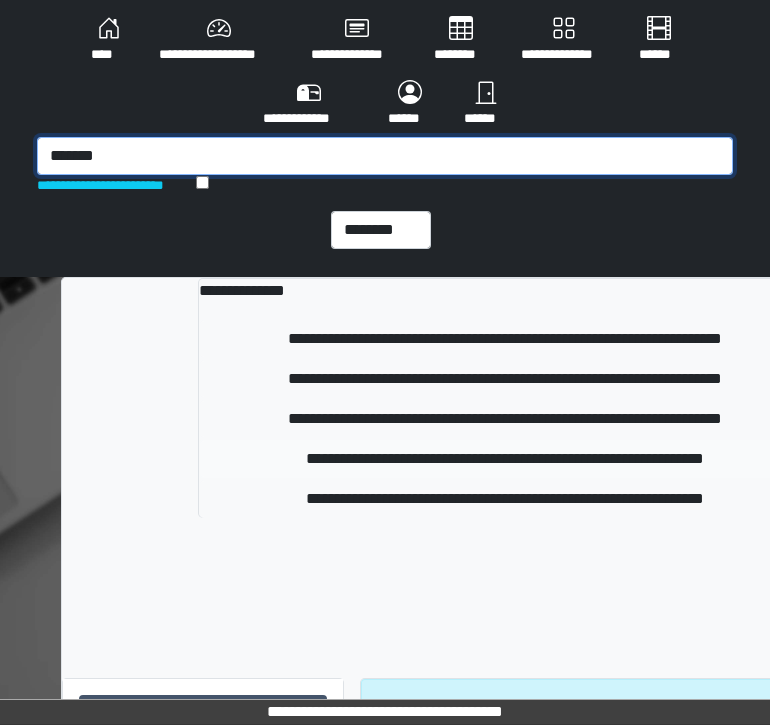 type on "*******" 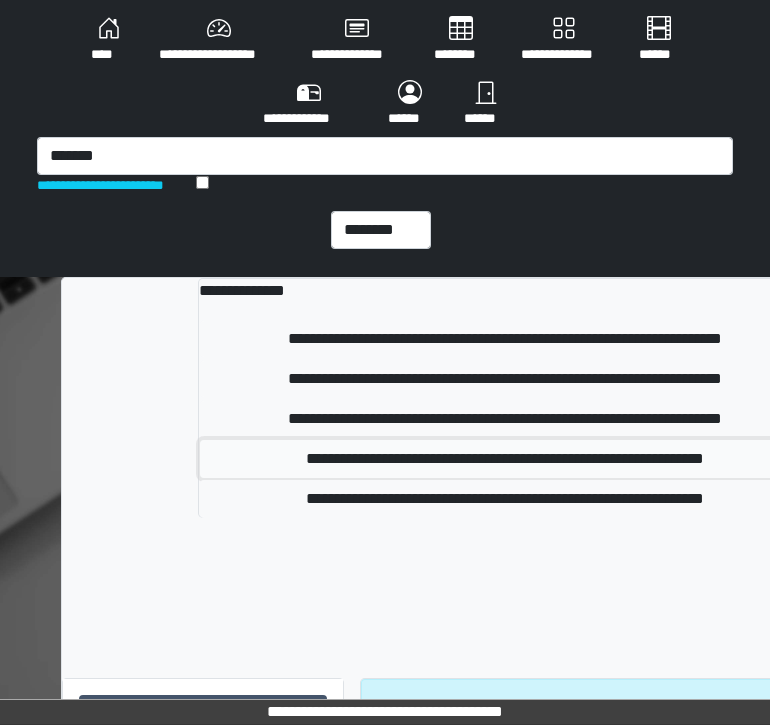 click on "**********" at bounding box center [504, 459] 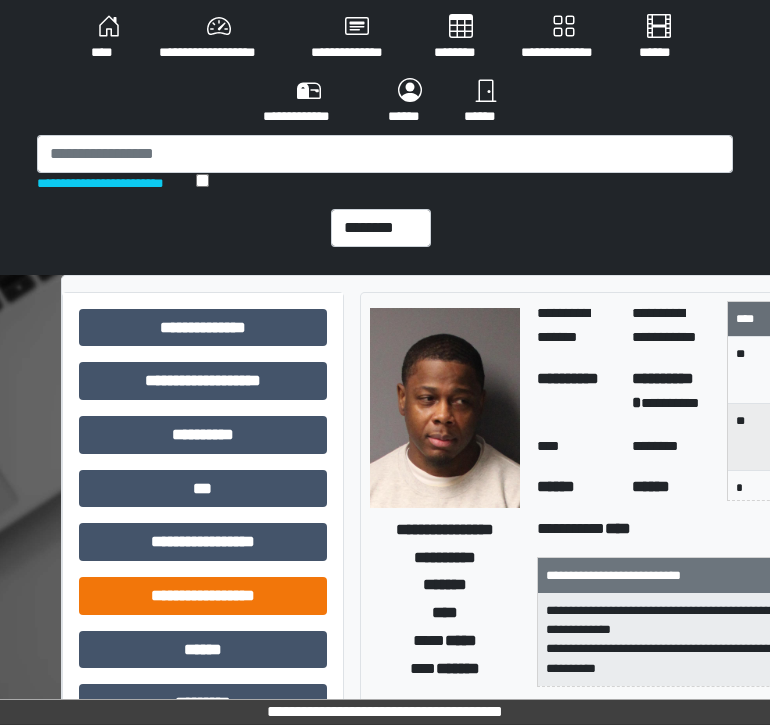 scroll, scrollTop: 0, scrollLeft: 0, axis: both 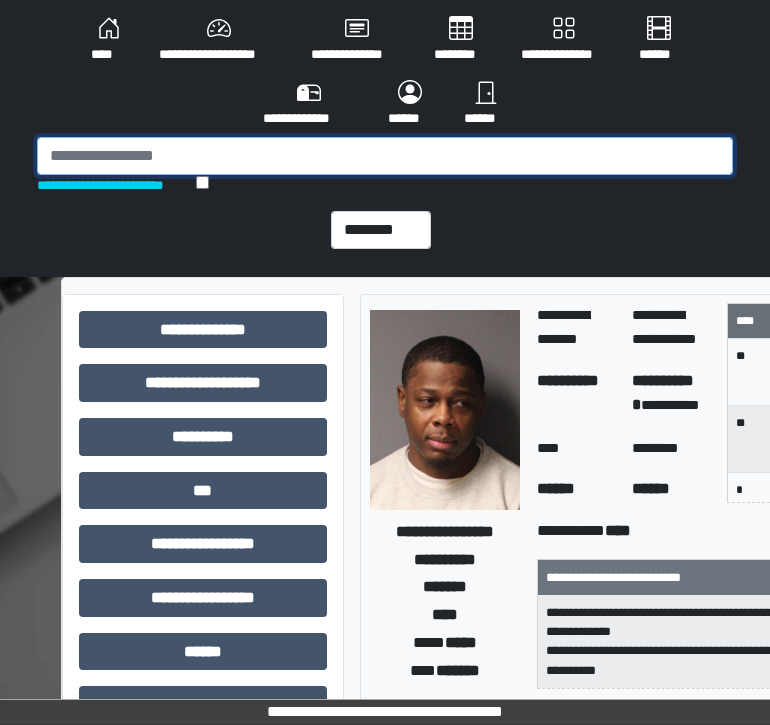 click at bounding box center (385, 156) 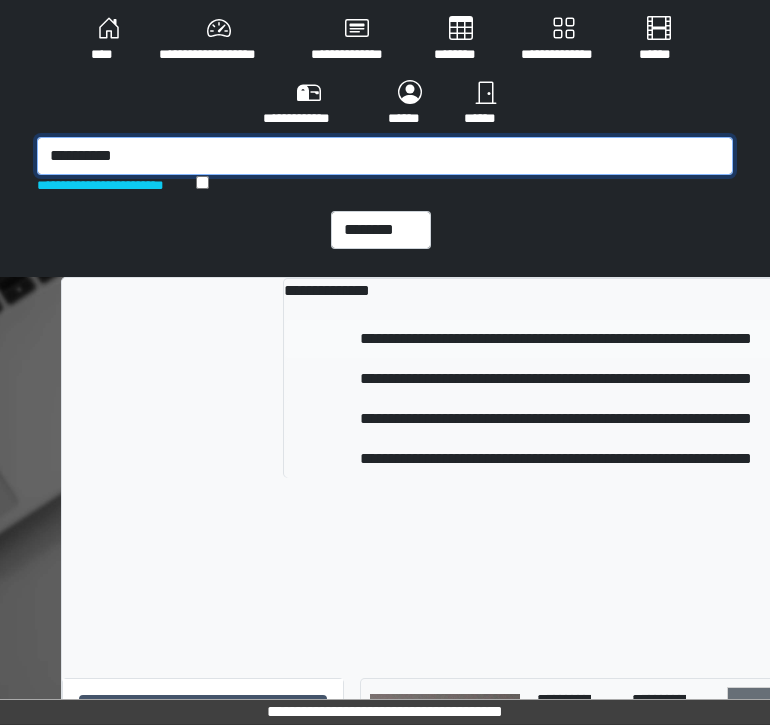 type on "**********" 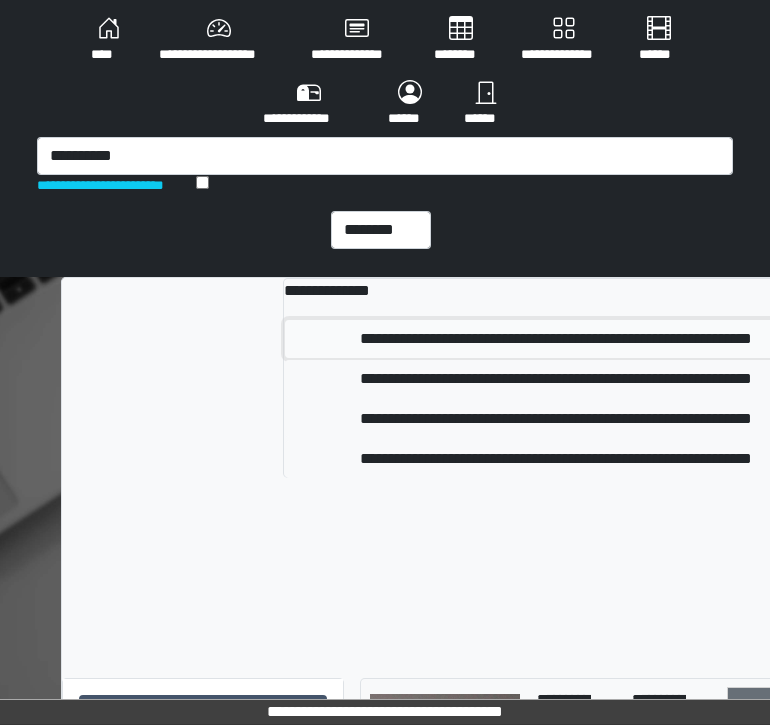 click on "**********" at bounding box center (556, 339) 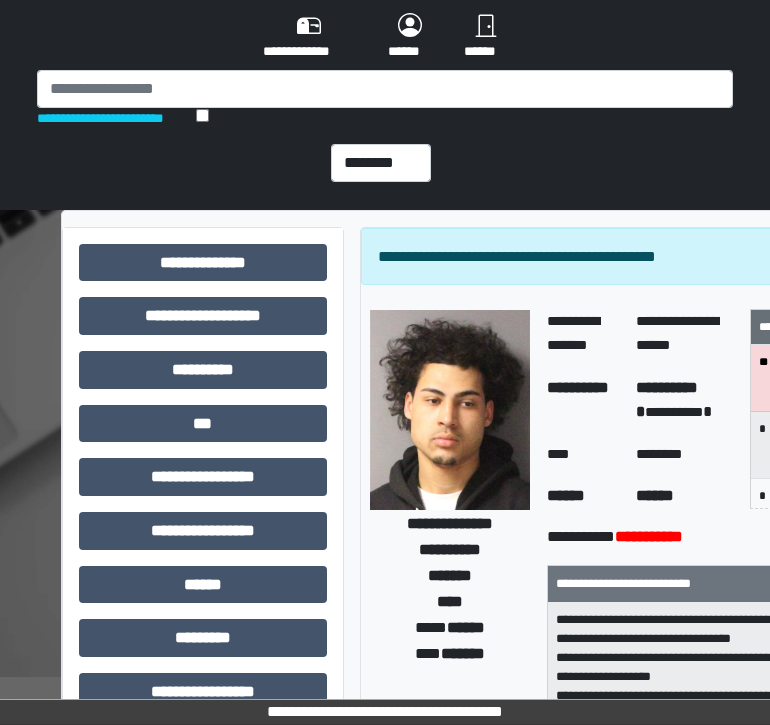 scroll, scrollTop: 0, scrollLeft: 0, axis: both 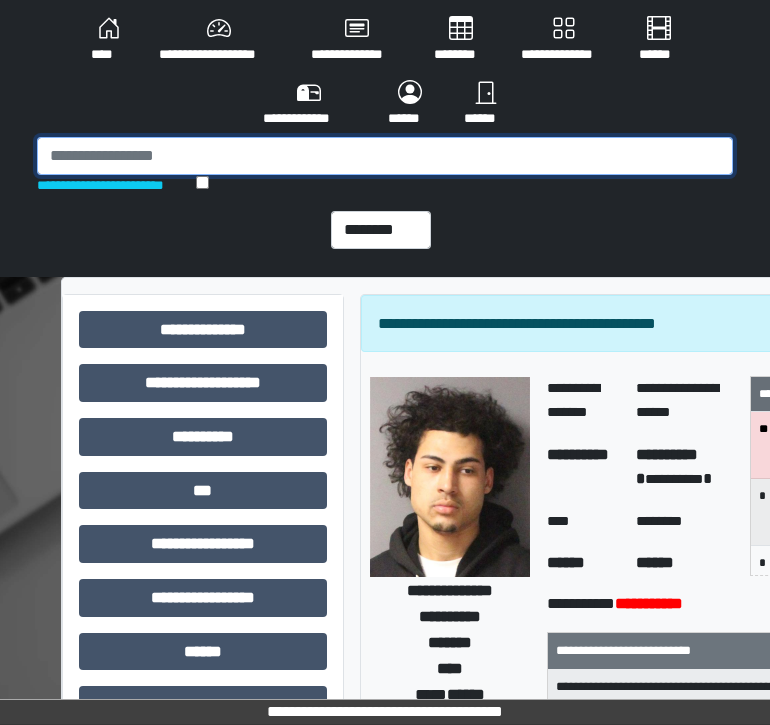 click at bounding box center (385, 156) 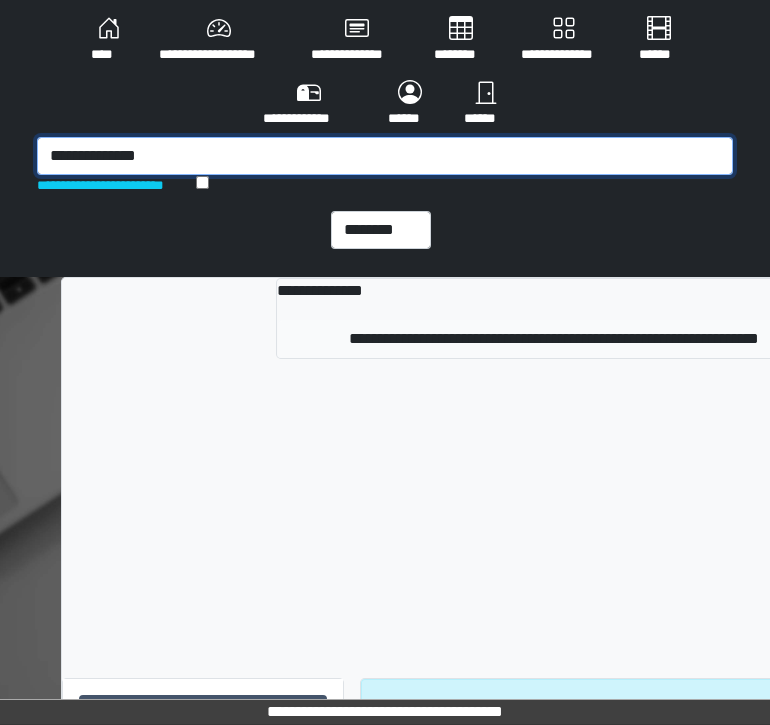 type on "**********" 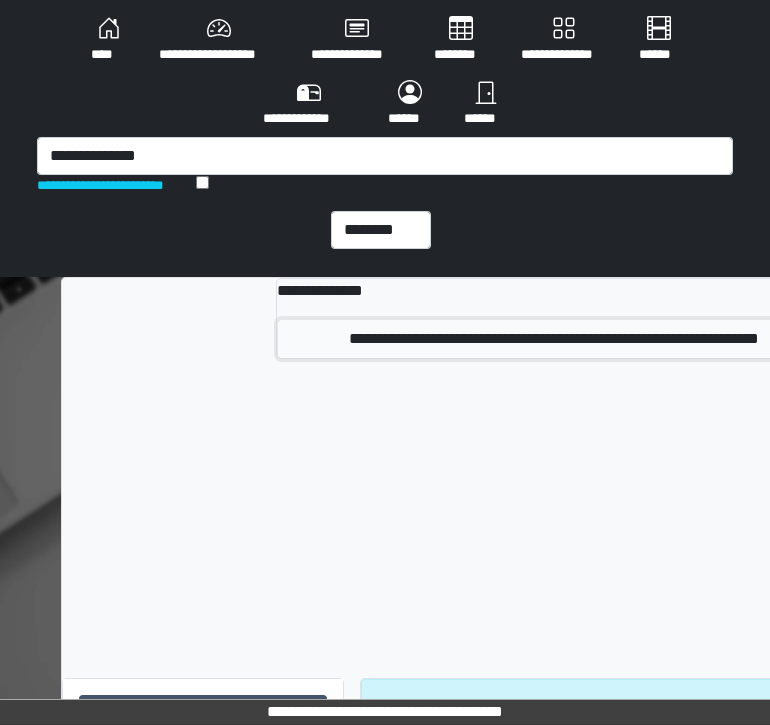 click on "**********" at bounding box center [554, 339] 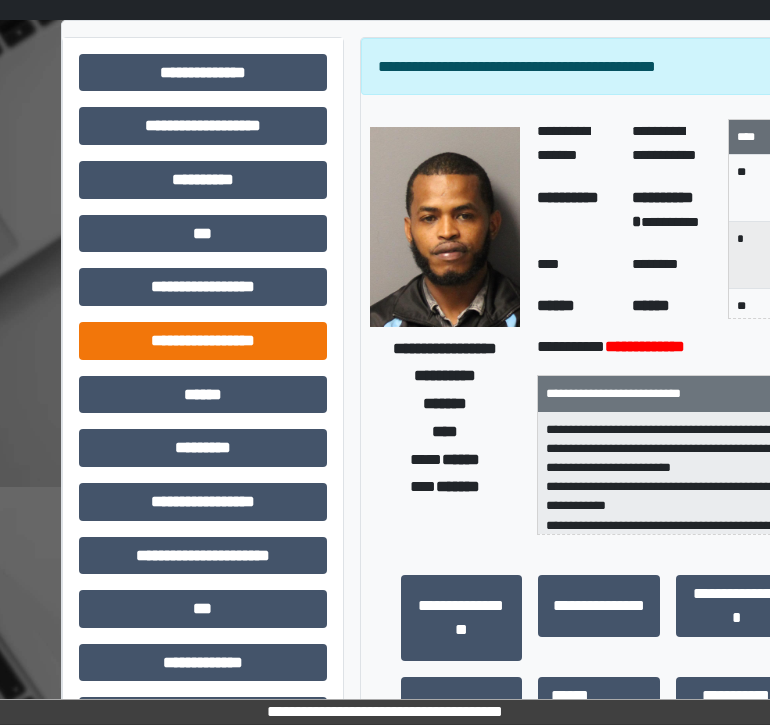 scroll, scrollTop: 0, scrollLeft: 0, axis: both 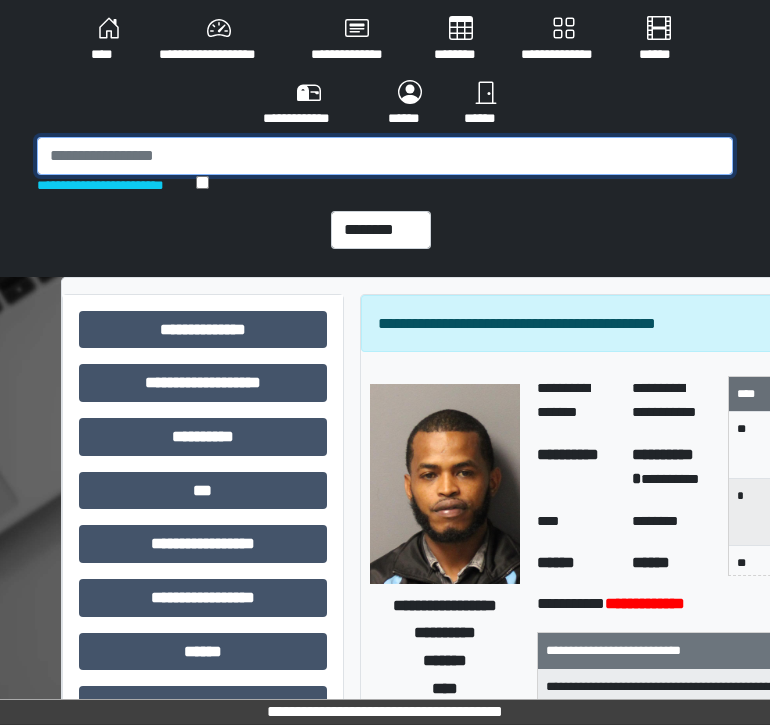 click at bounding box center (385, 156) 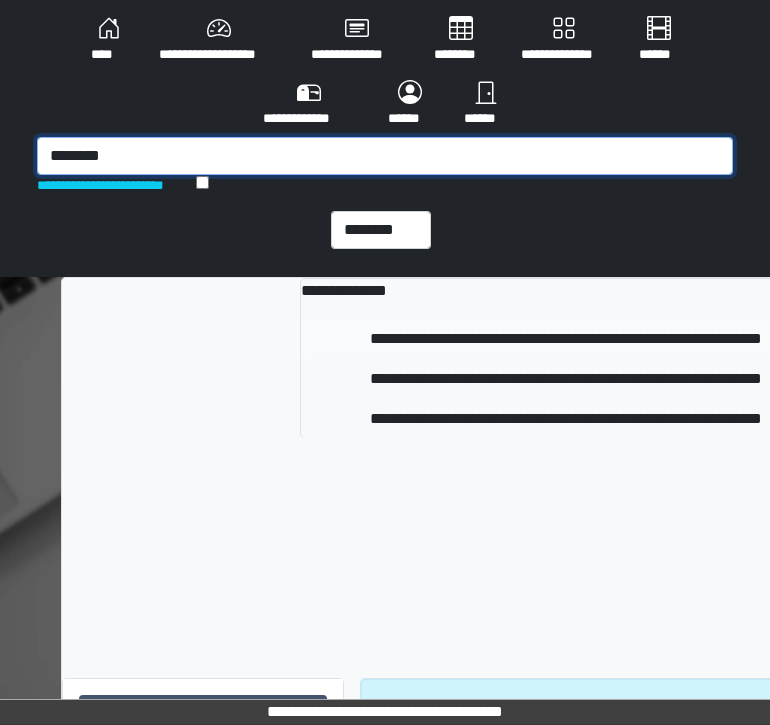 type on "********" 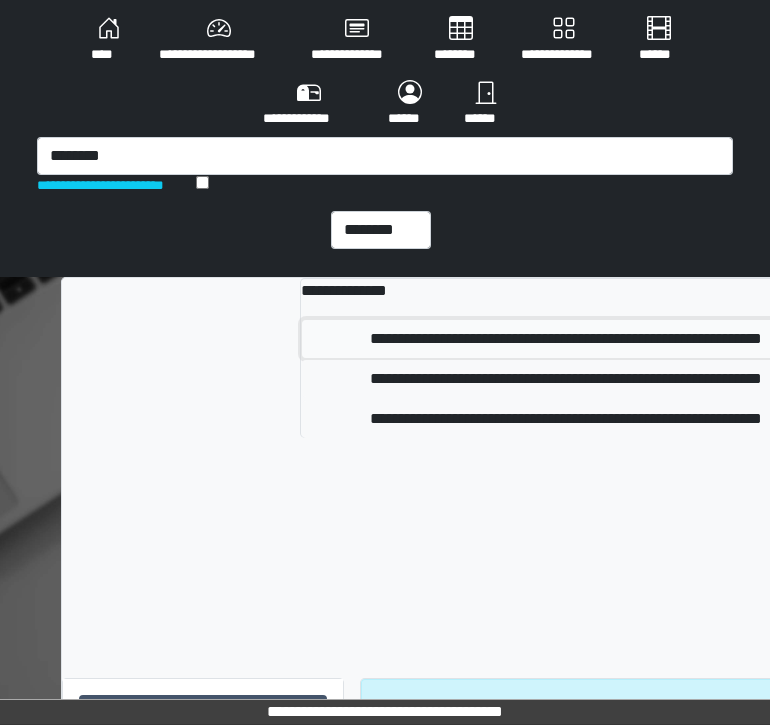 click on "**********" at bounding box center [565, 339] 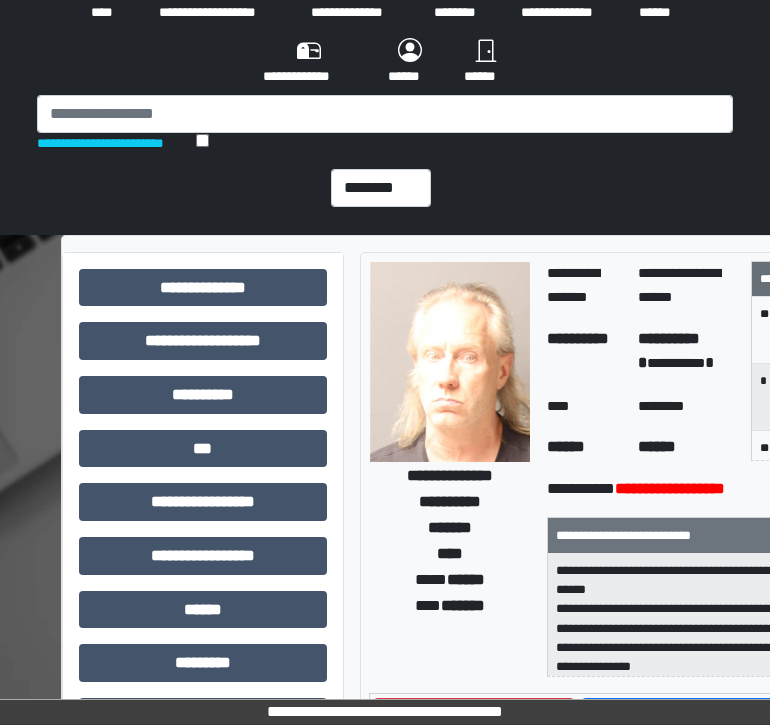 scroll, scrollTop: 0, scrollLeft: 0, axis: both 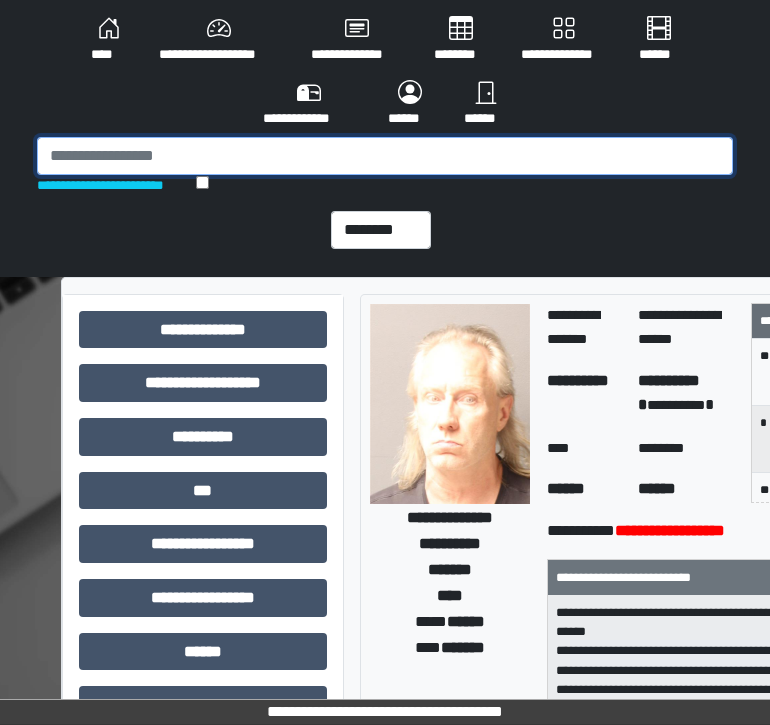 click at bounding box center [385, 156] 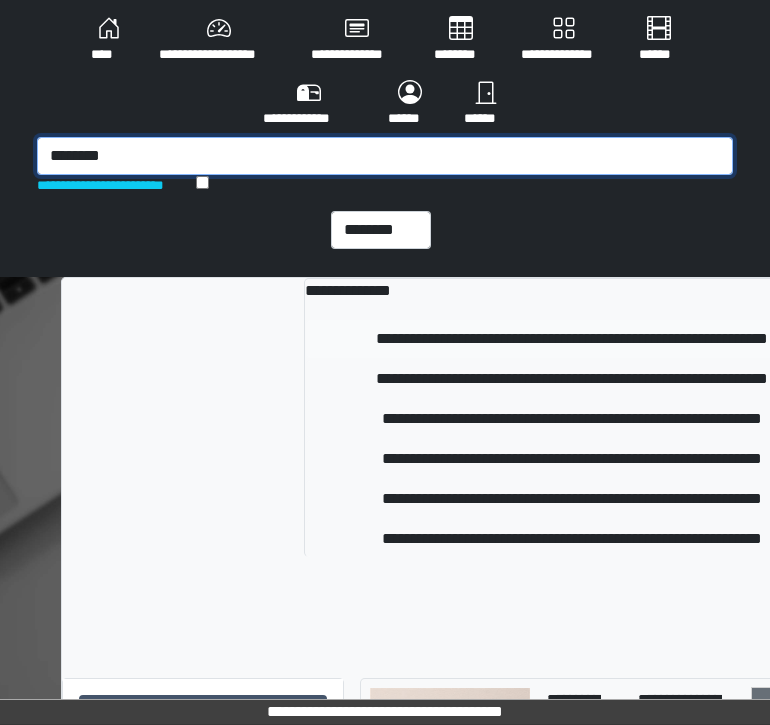 type on "********" 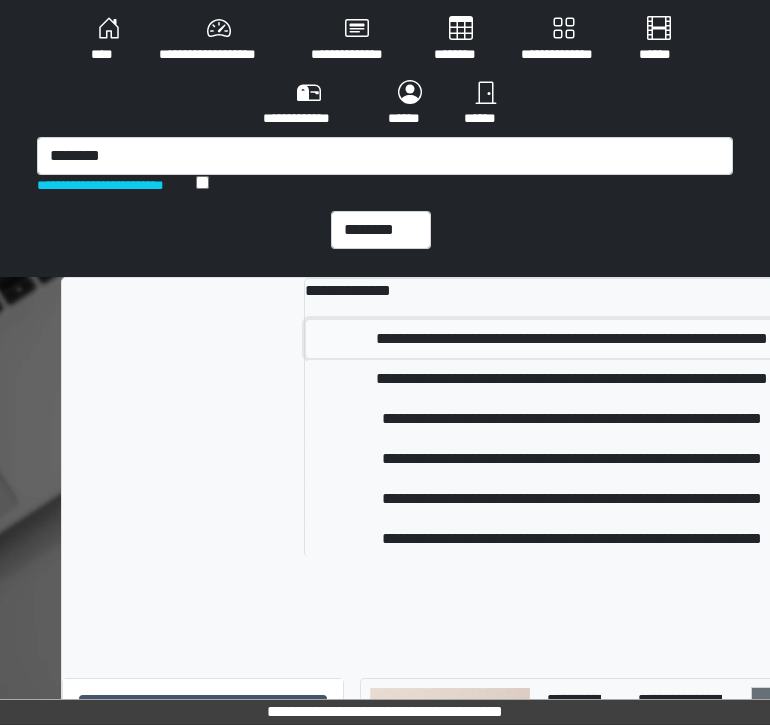 click on "**********" at bounding box center (572, 339) 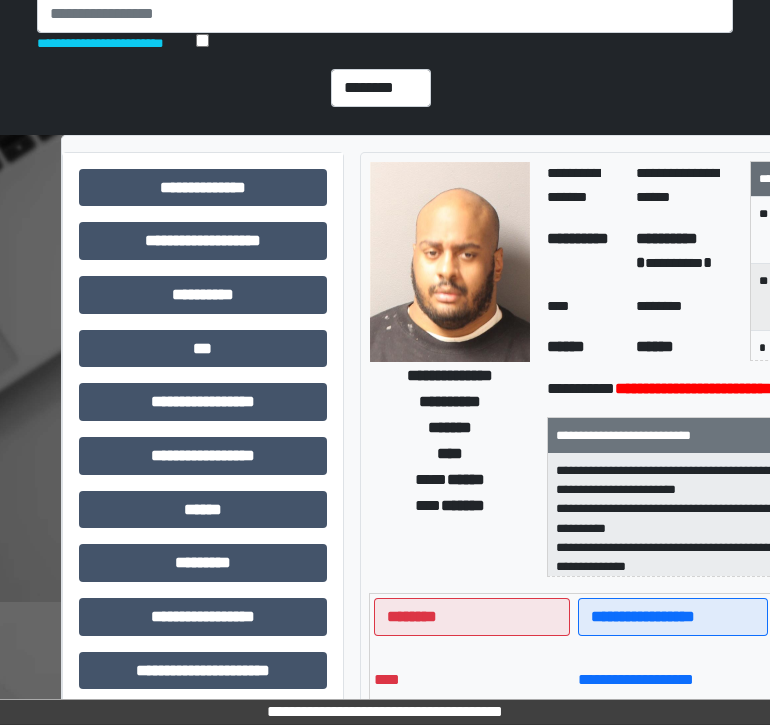 scroll, scrollTop: 0, scrollLeft: 0, axis: both 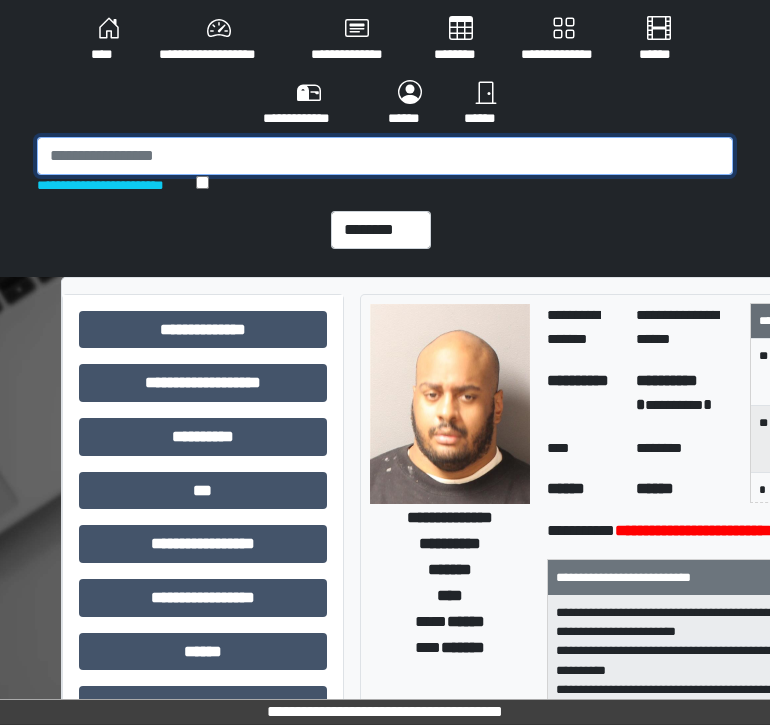 click at bounding box center (385, 156) 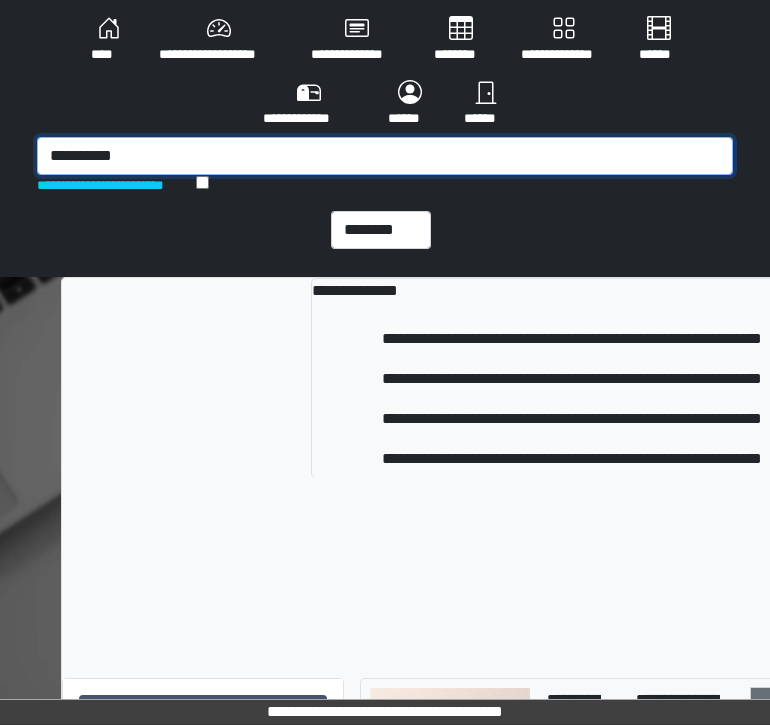 type on "**********" 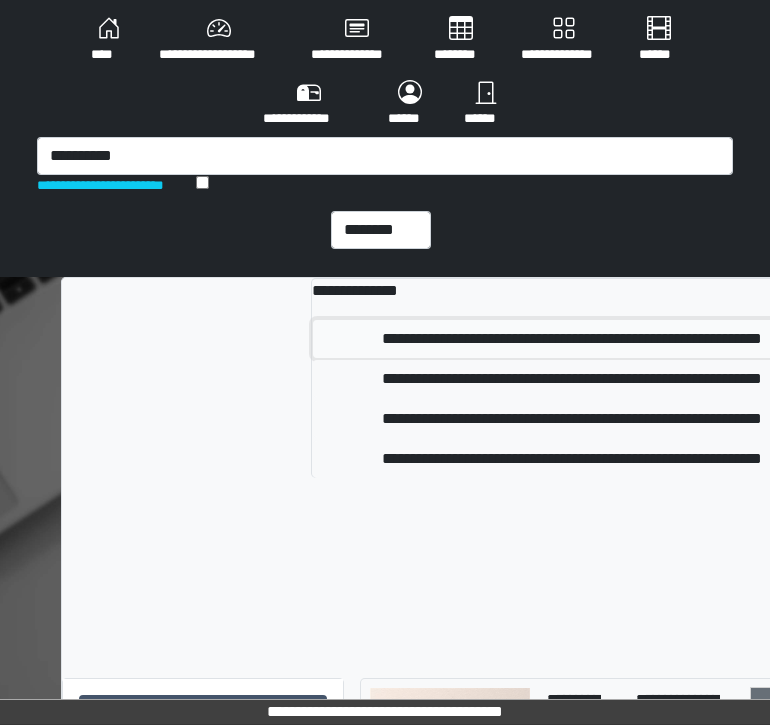 click on "**********" at bounding box center [571, 339] 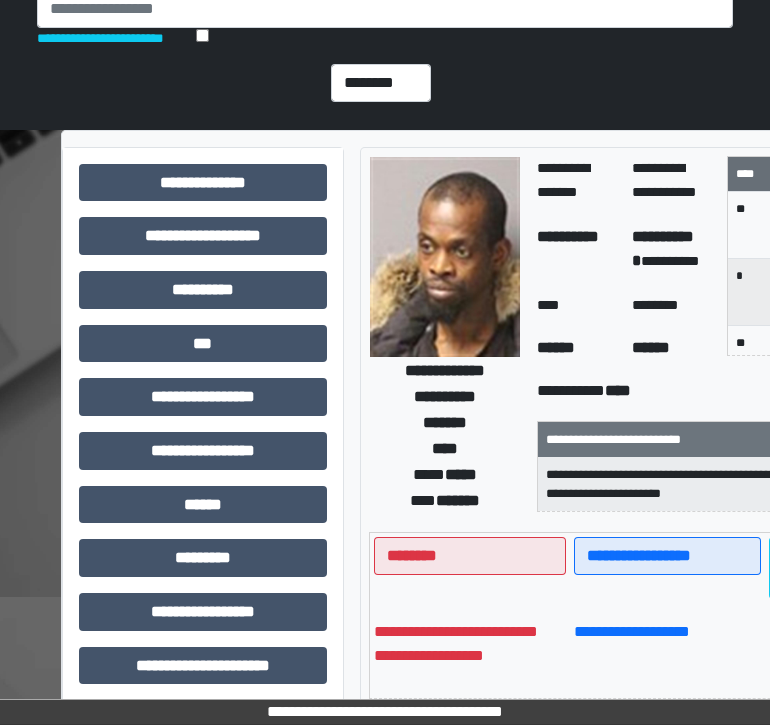 scroll, scrollTop: 0, scrollLeft: 0, axis: both 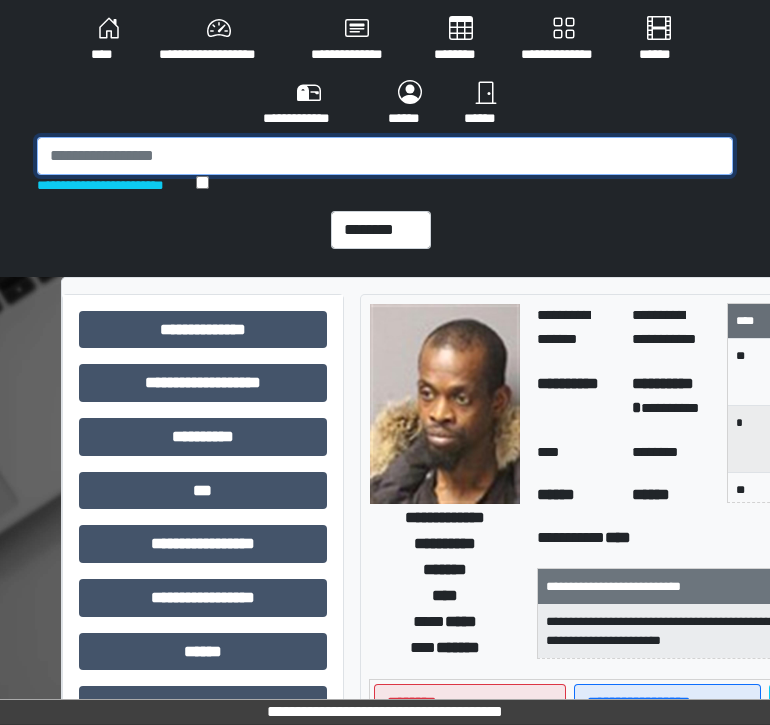 click at bounding box center [385, 156] 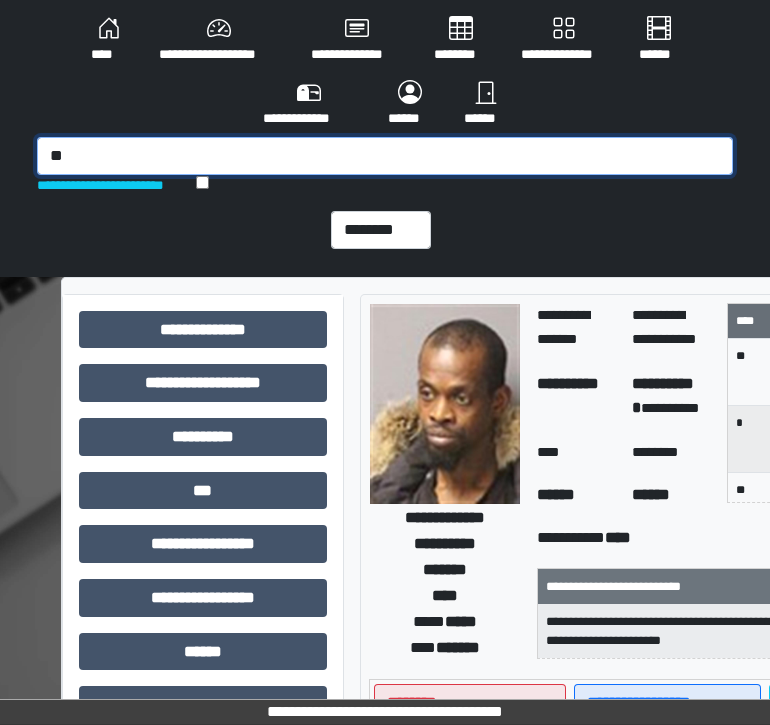 type on "*" 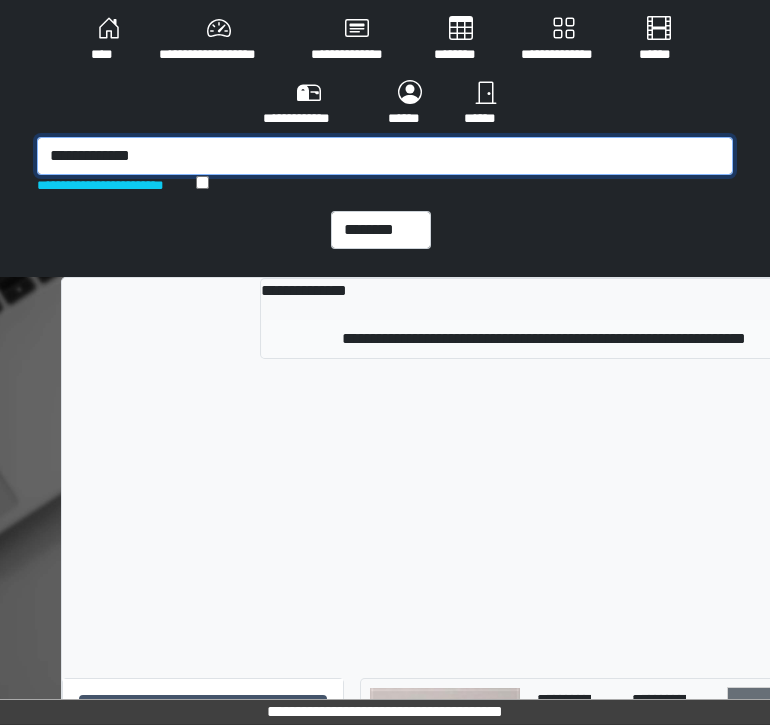 type on "**********" 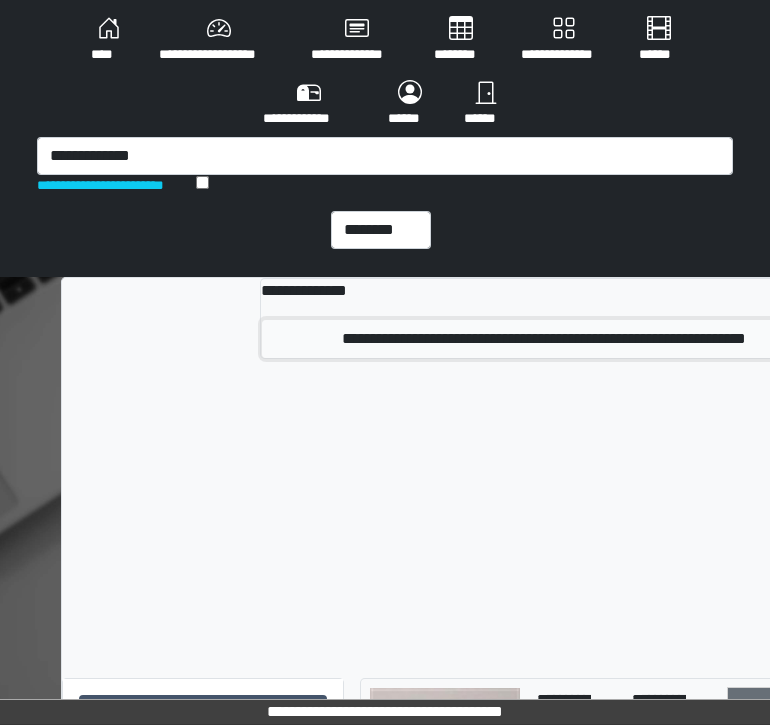 click on "**********" at bounding box center [543, 339] 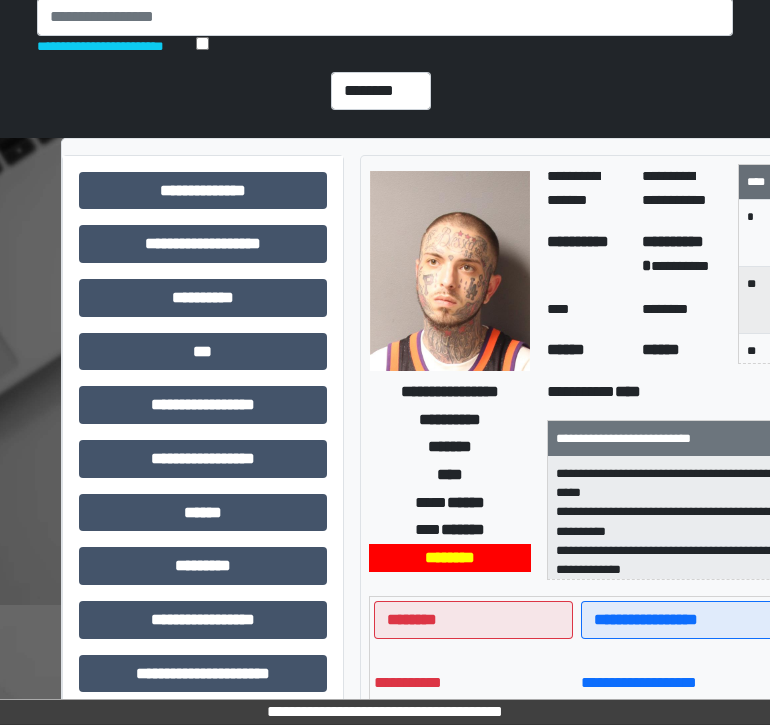 scroll, scrollTop: 0, scrollLeft: 0, axis: both 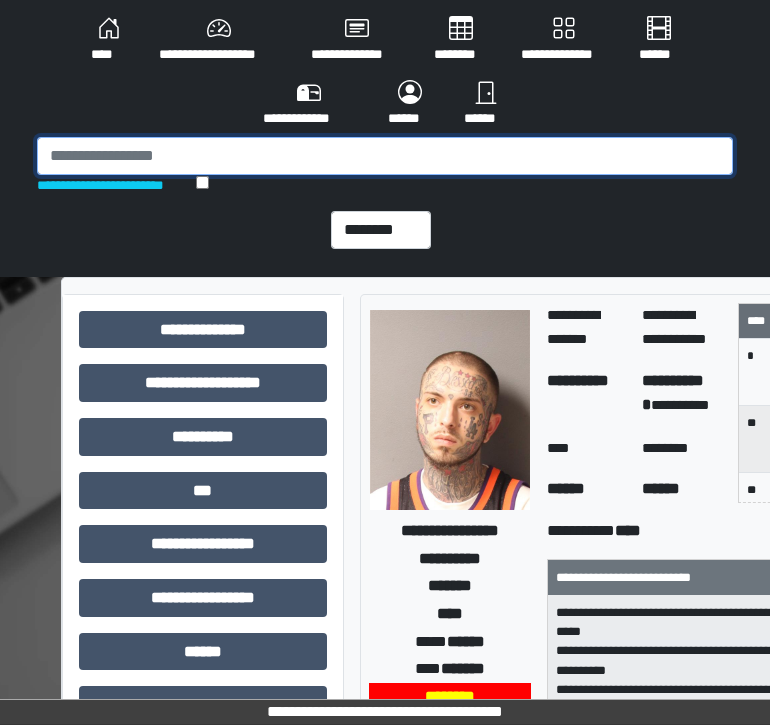 click at bounding box center (385, 156) 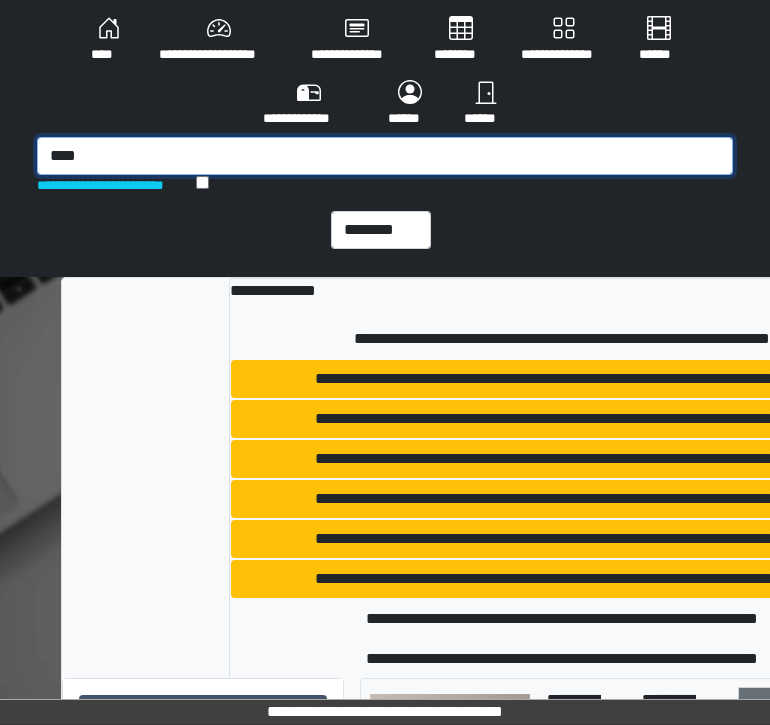 type on "****" 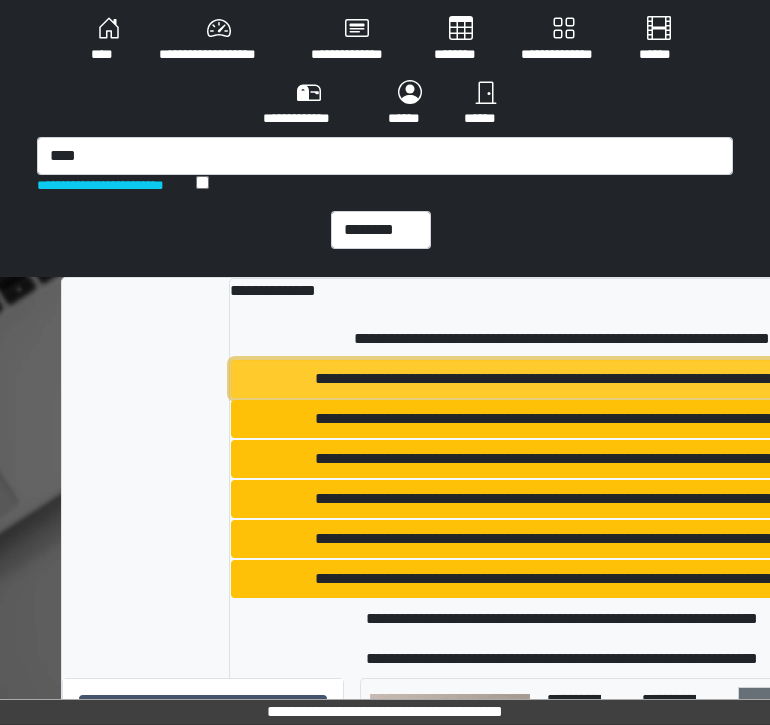 click on "**********" at bounding box center [562, 379] 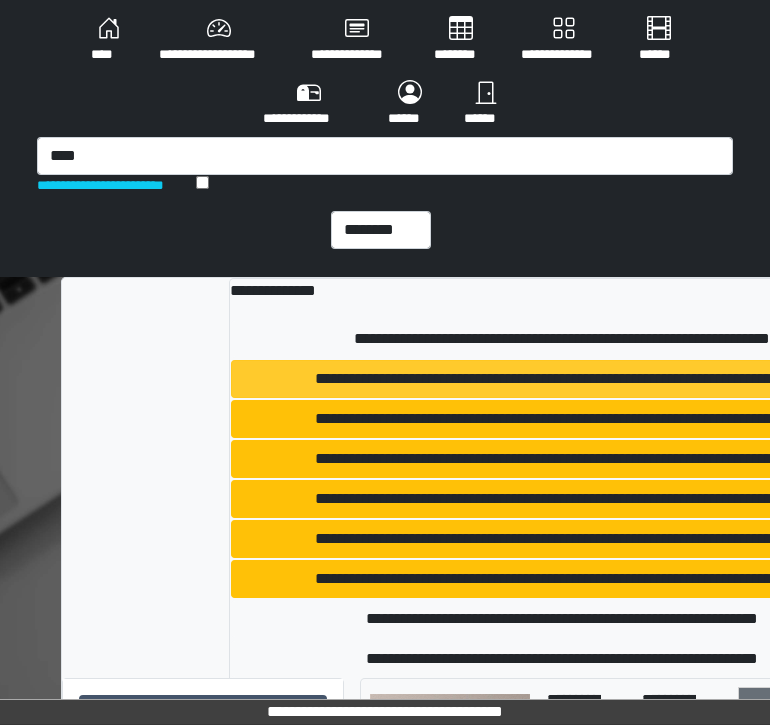 type 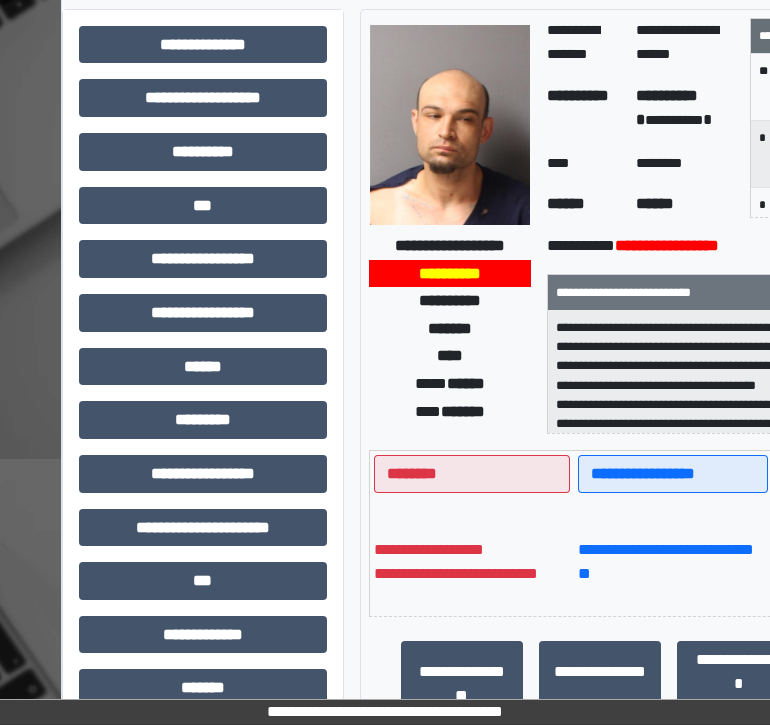 scroll, scrollTop: 292, scrollLeft: 0, axis: vertical 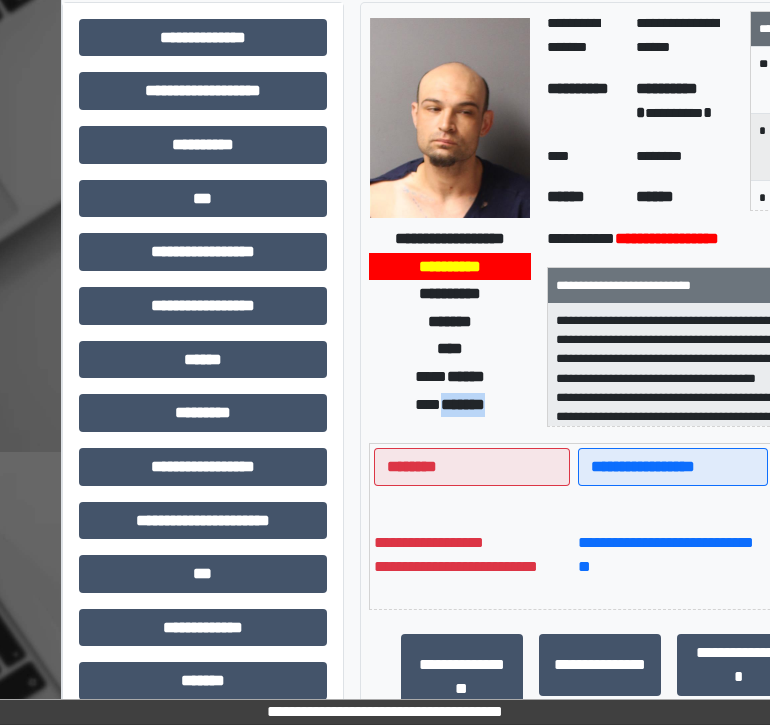drag, startPoint x: 502, startPoint y: 407, endPoint x: 432, endPoint y: 411, distance: 70.11419 